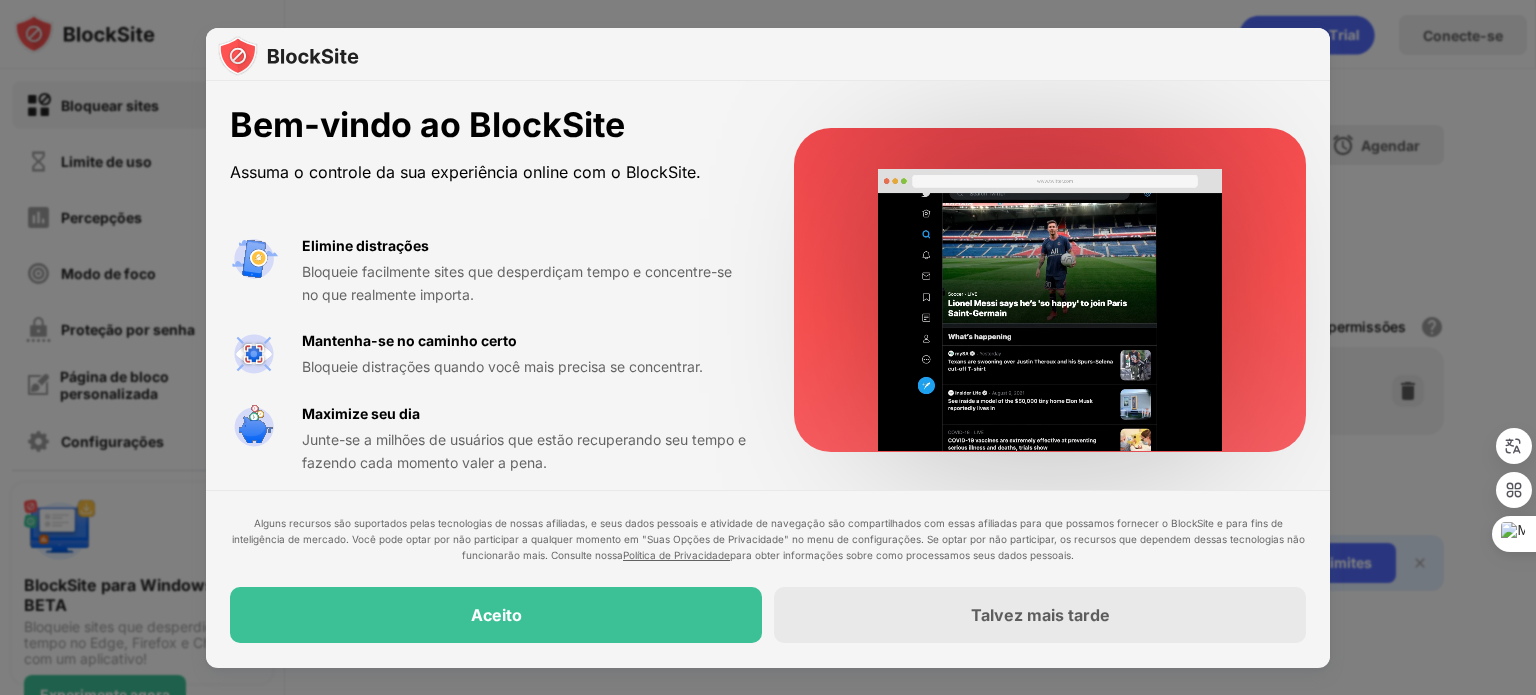 scroll, scrollTop: 0, scrollLeft: 0, axis: both 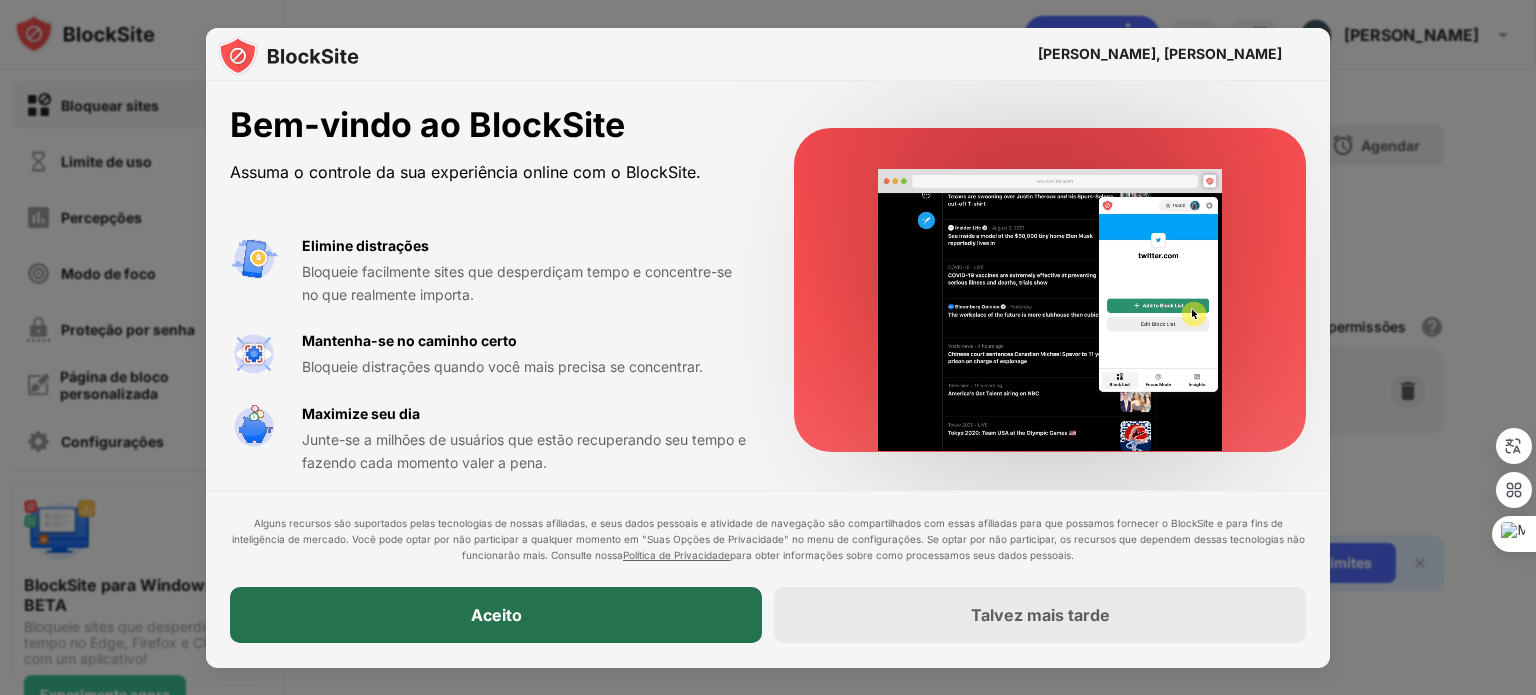 click on "Aceito" at bounding box center [496, 616] 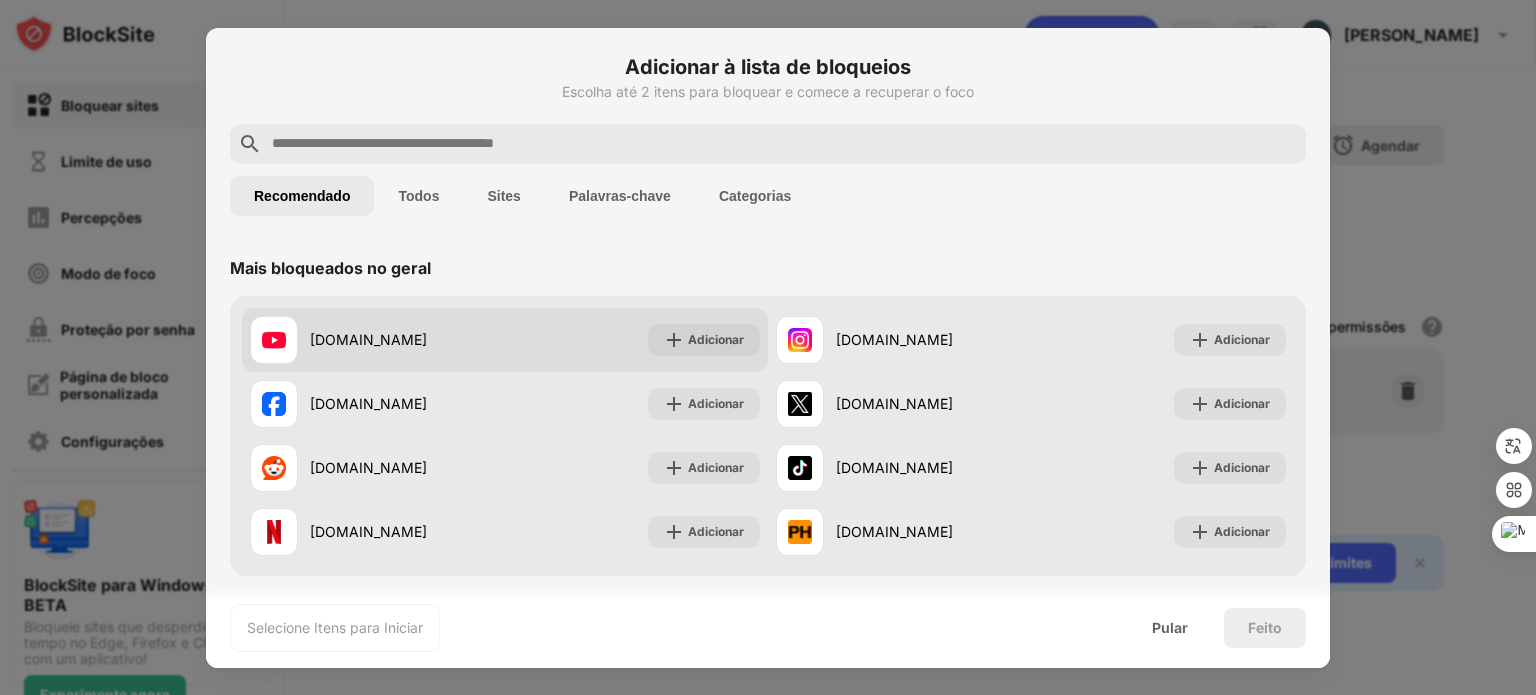 click on "youtube.com" at bounding box center (368, 339) 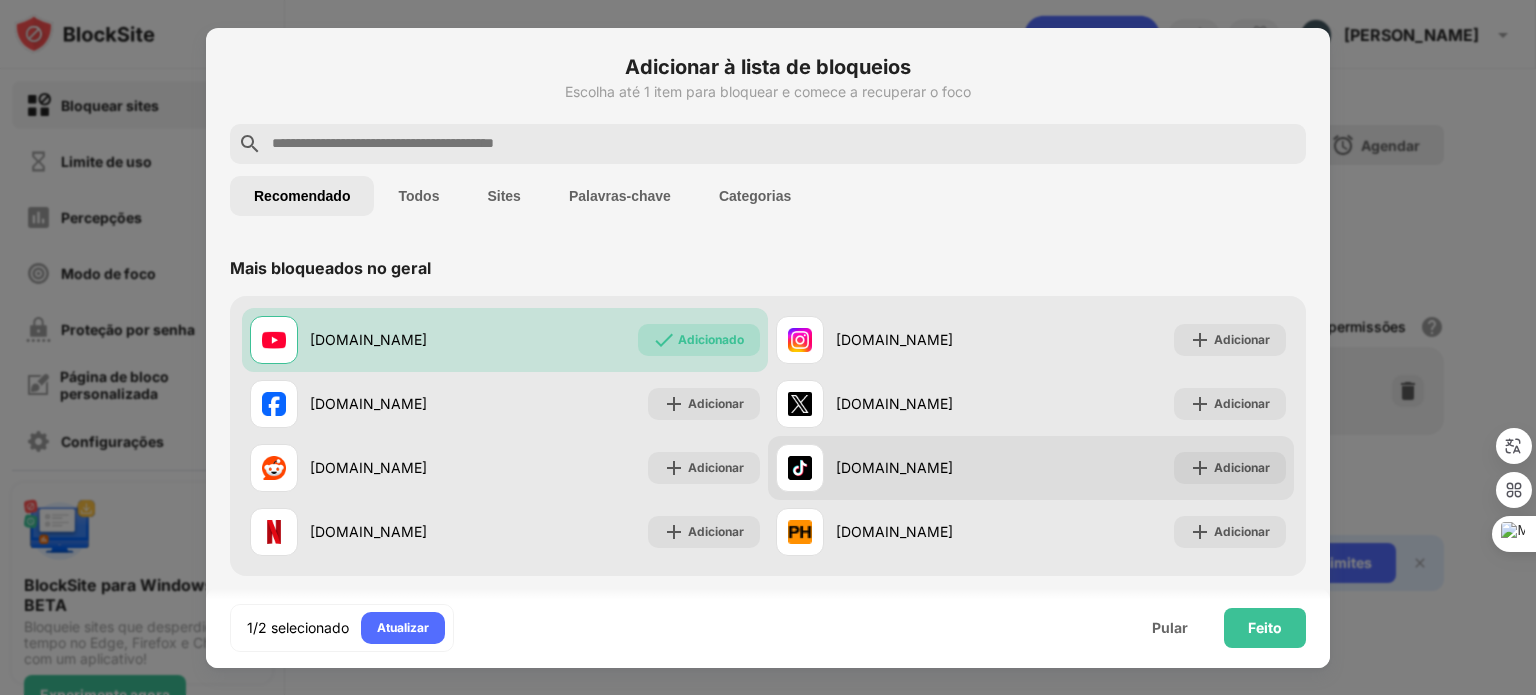click on "tiktok.com Adicionar" at bounding box center [1031, 468] 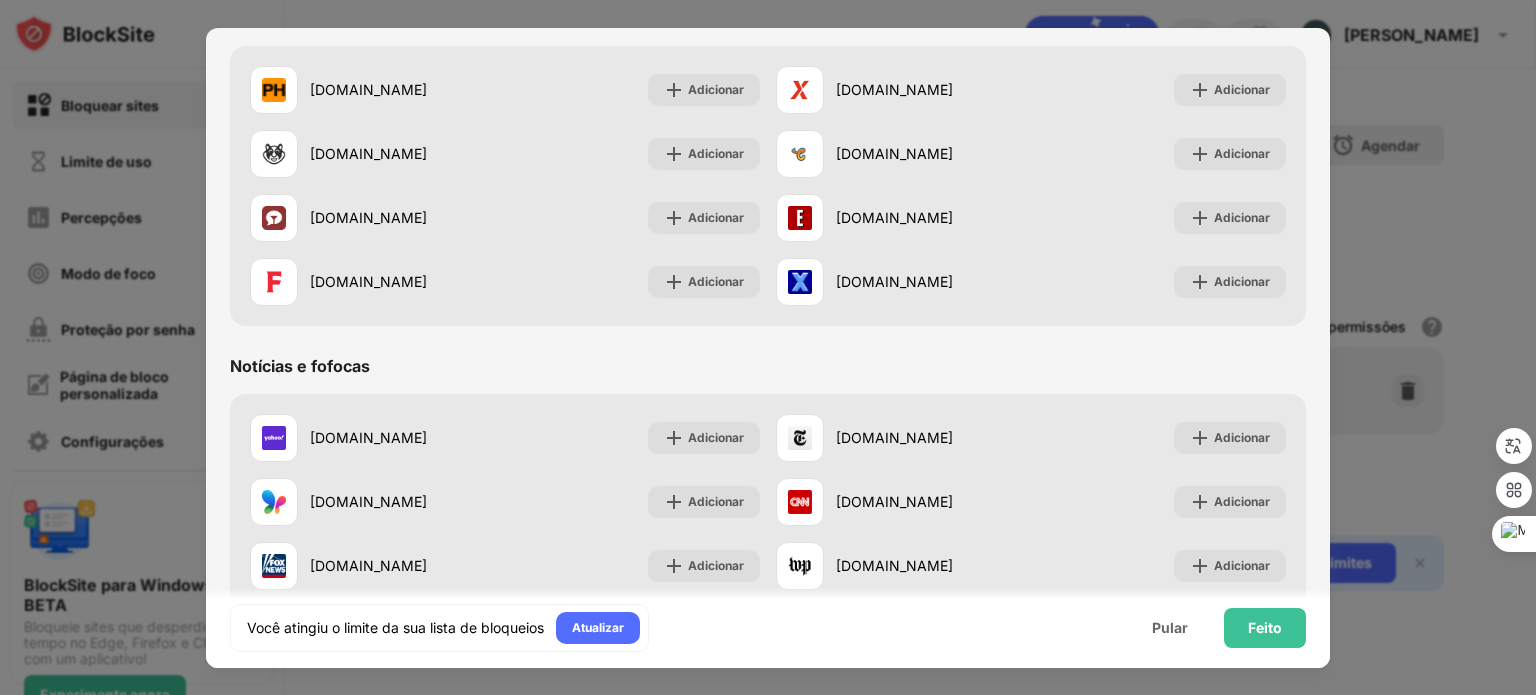 scroll, scrollTop: 964, scrollLeft: 0, axis: vertical 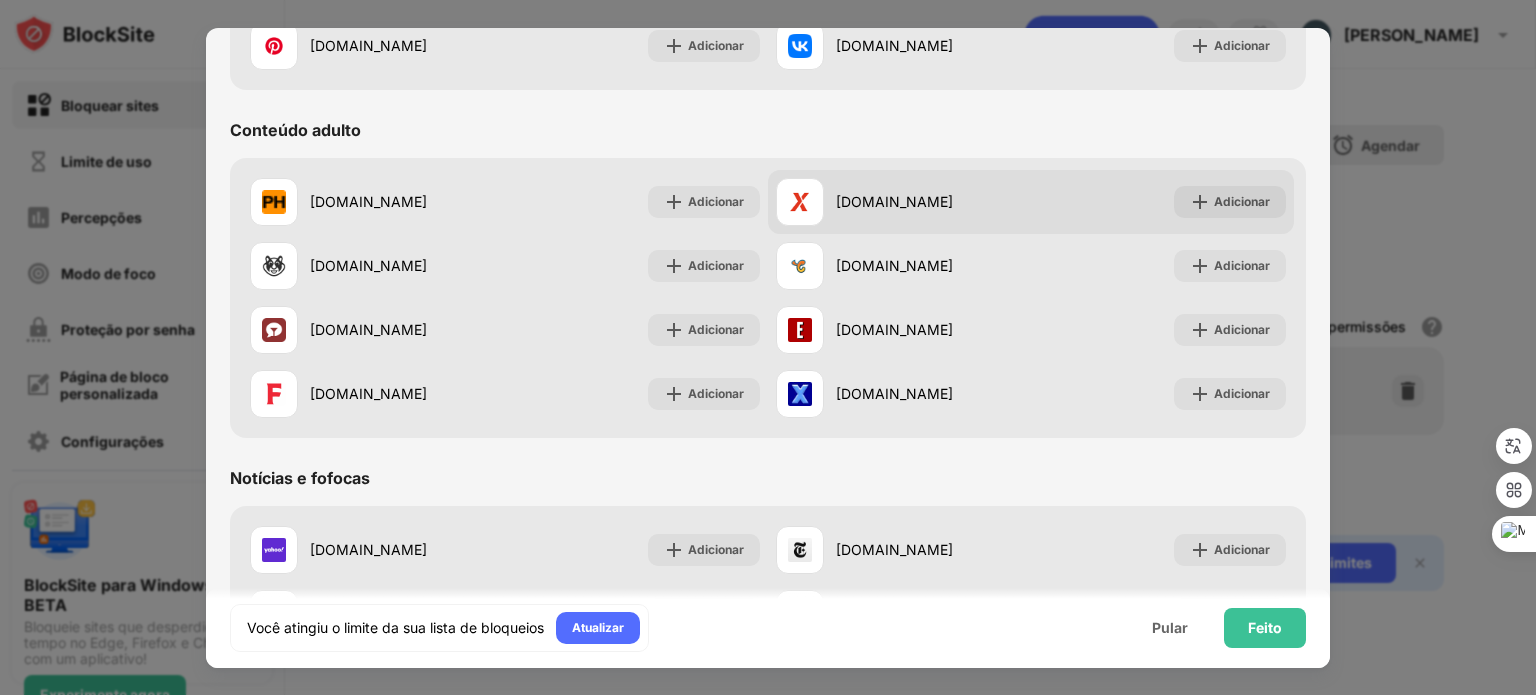 click on "xvideos.com" at bounding box center [903, 202] 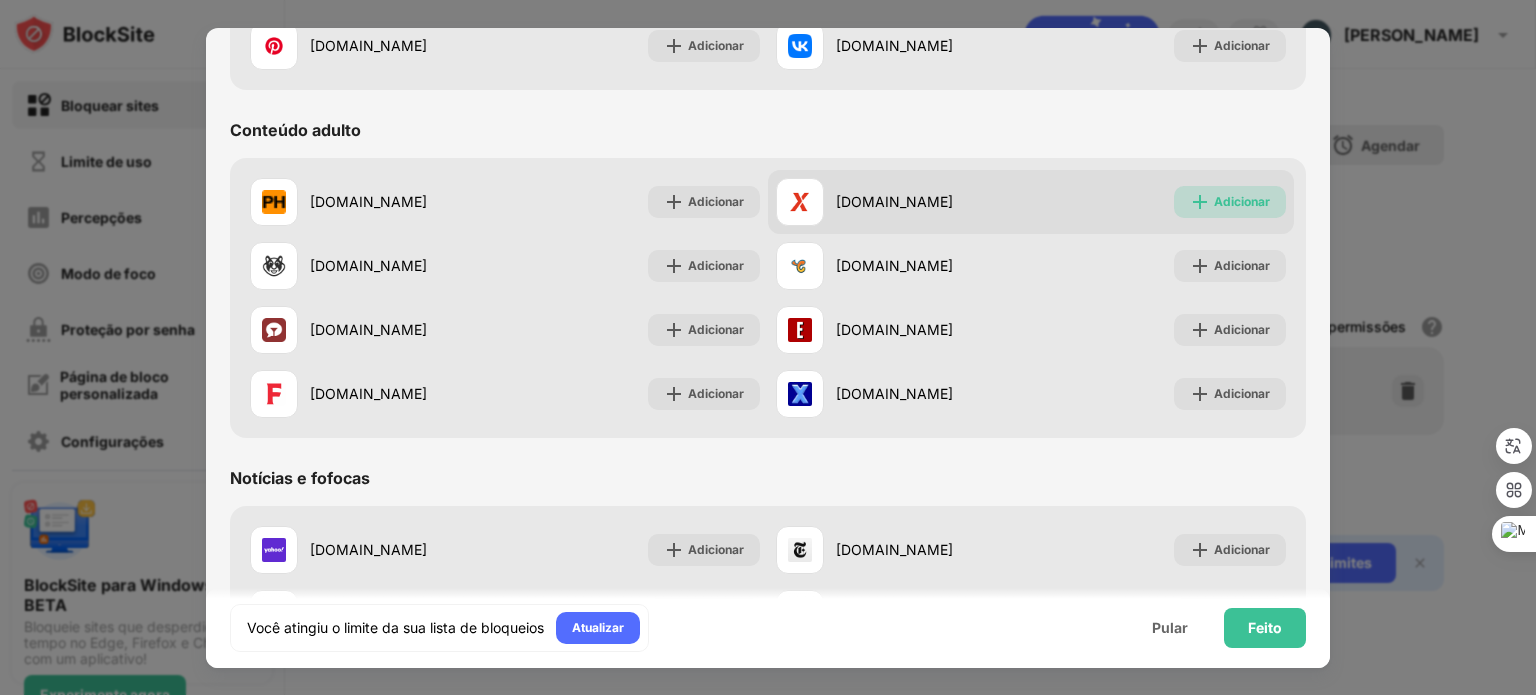 click at bounding box center [1200, 202] 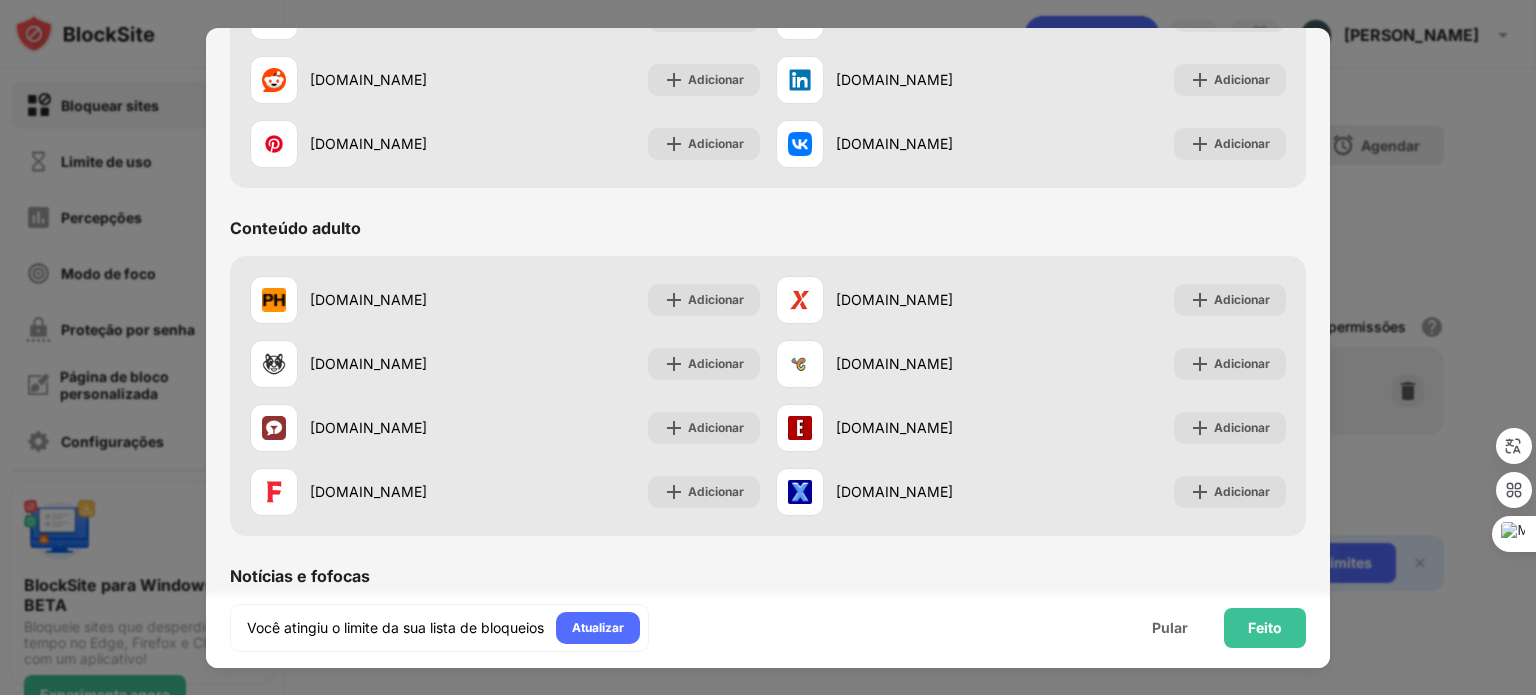 scroll, scrollTop: 725, scrollLeft: 0, axis: vertical 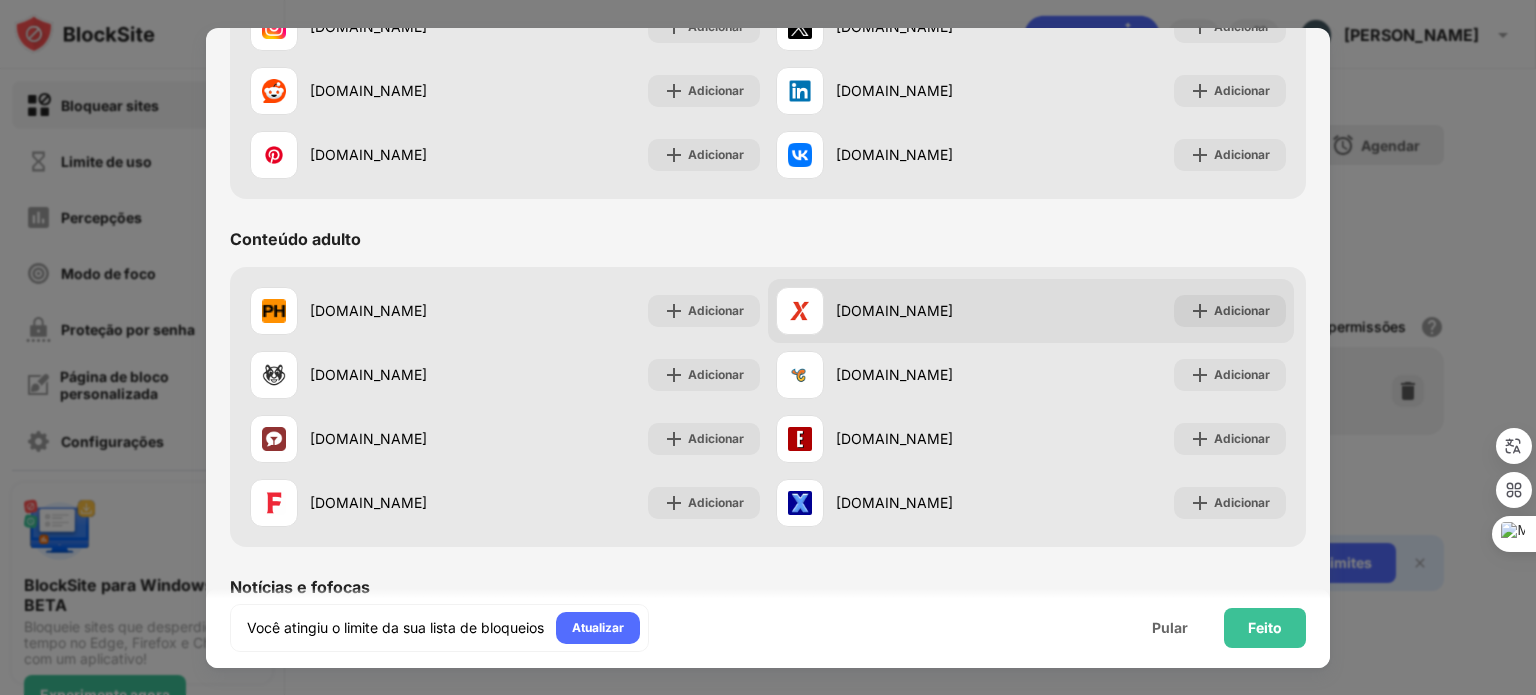 click on "xvideos.com" at bounding box center [903, 311] 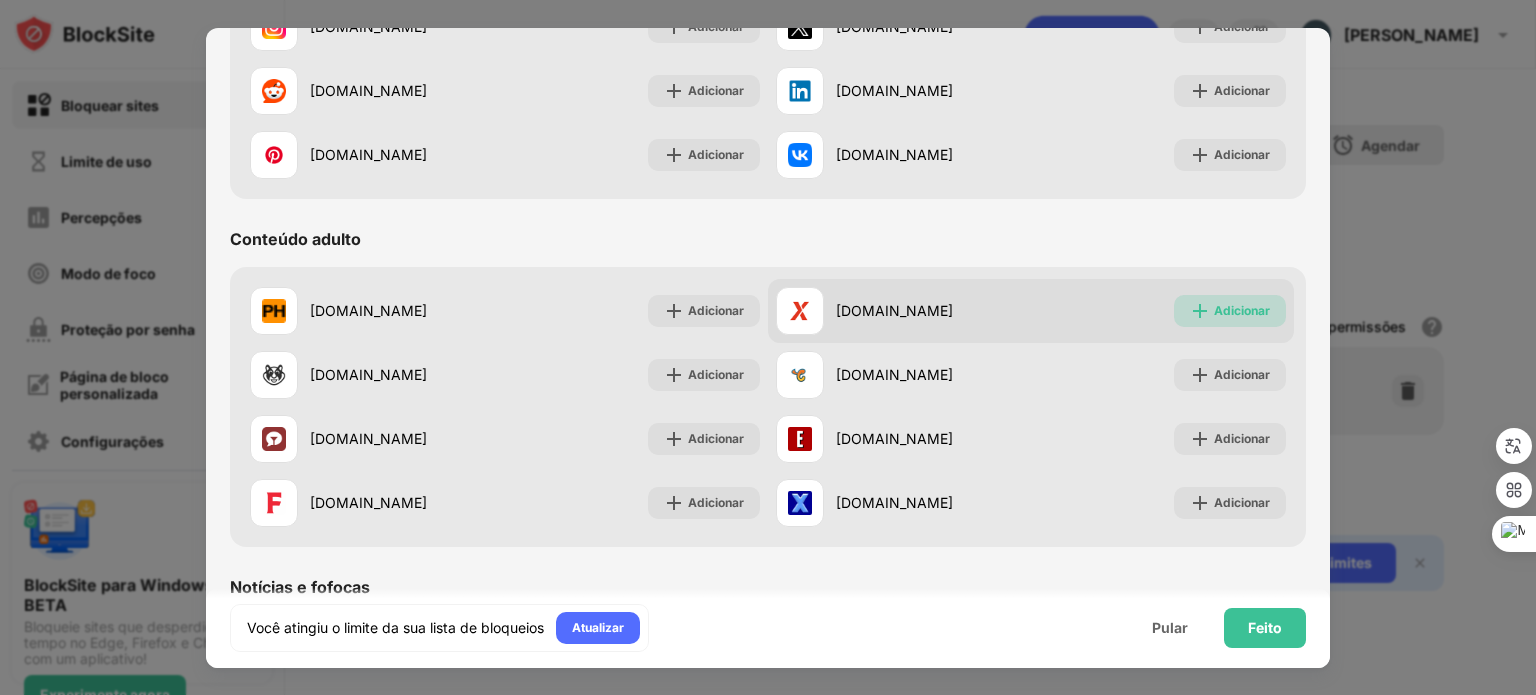 click on "Adicionar" at bounding box center [1242, 311] 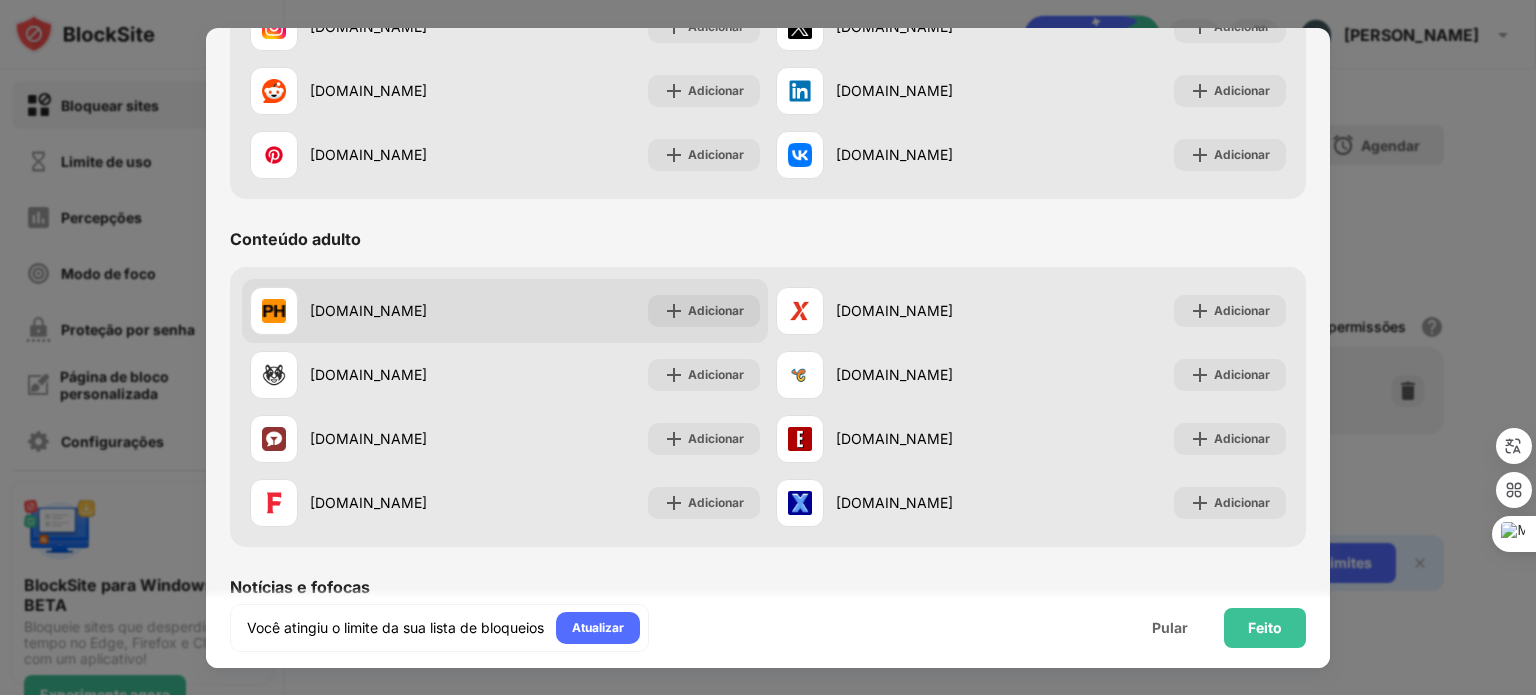 click on "pornhub.com" at bounding box center (407, 310) 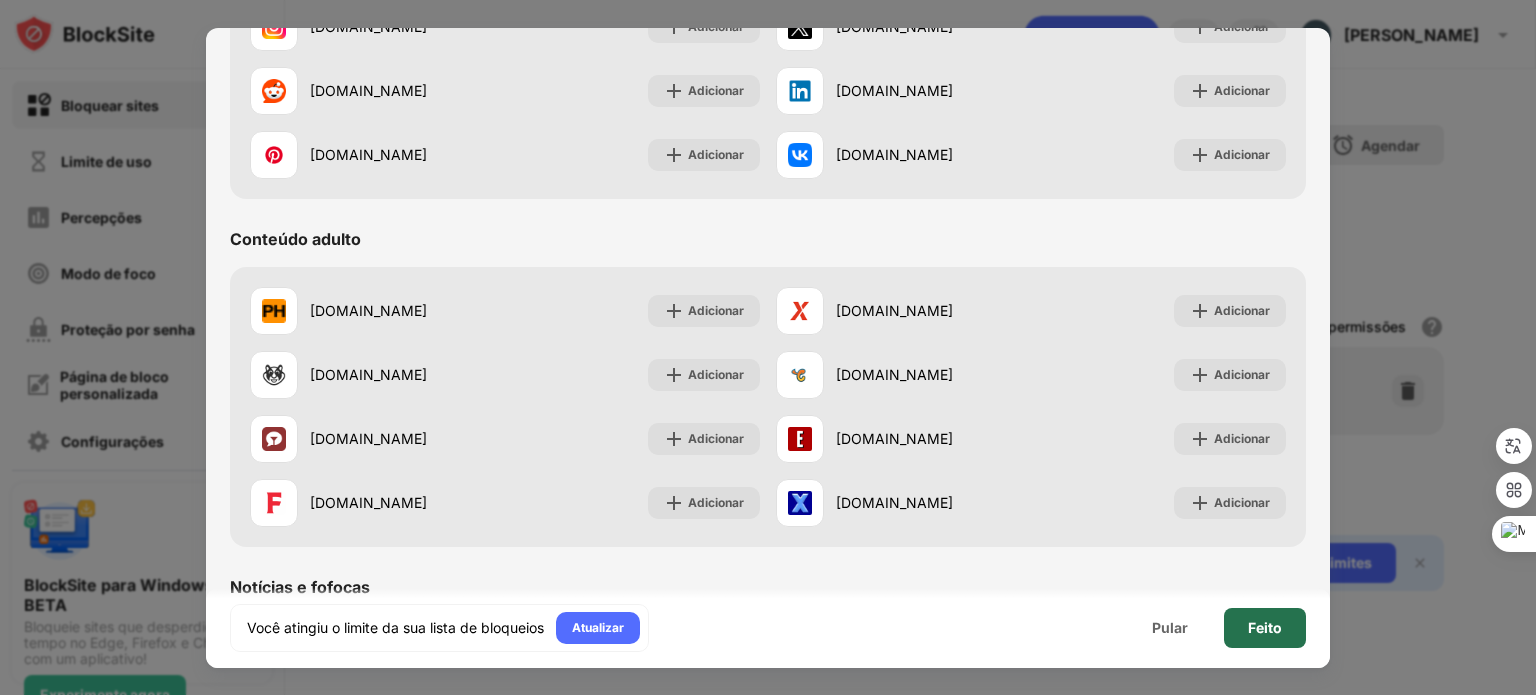 click on "Feito" at bounding box center (1265, 627) 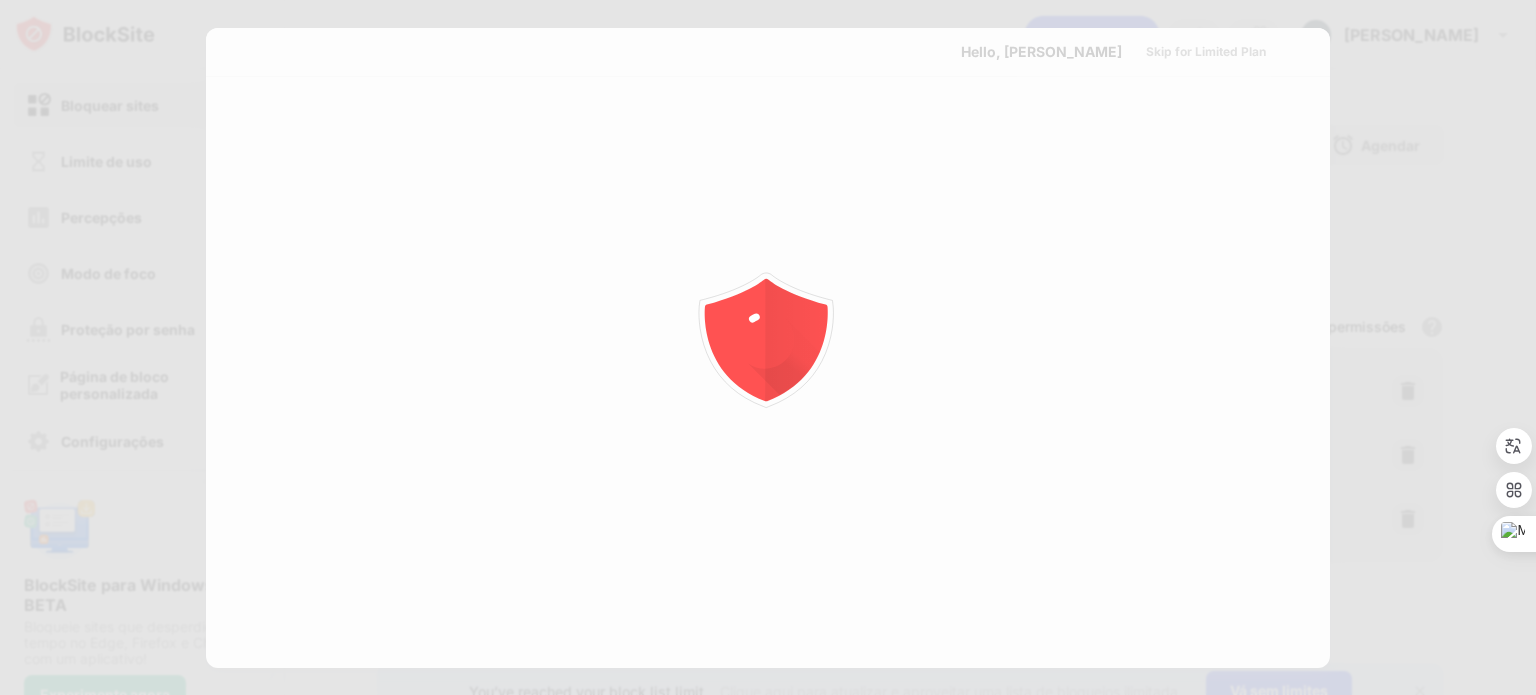 scroll, scrollTop: 0, scrollLeft: 0, axis: both 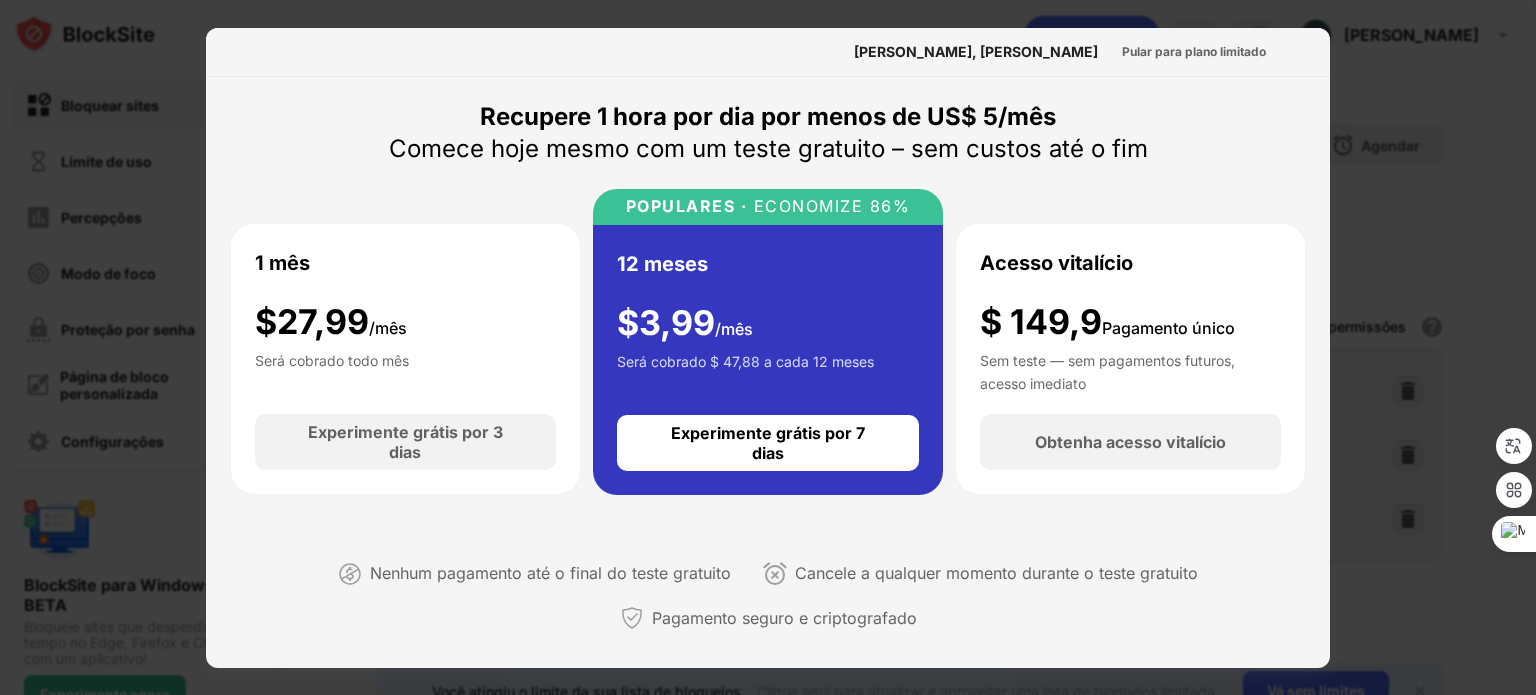 click at bounding box center (768, 347) 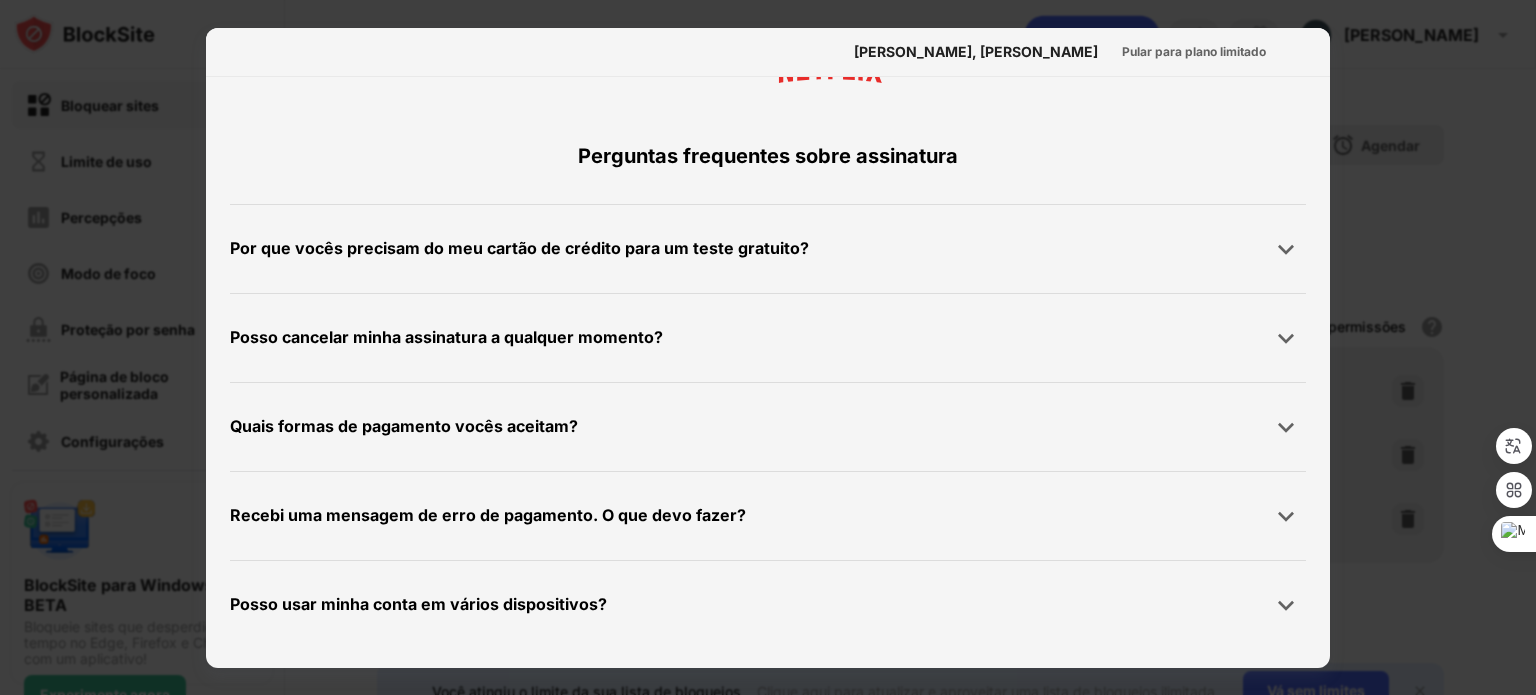 scroll, scrollTop: 1104, scrollLeft: 0, axis: vertical 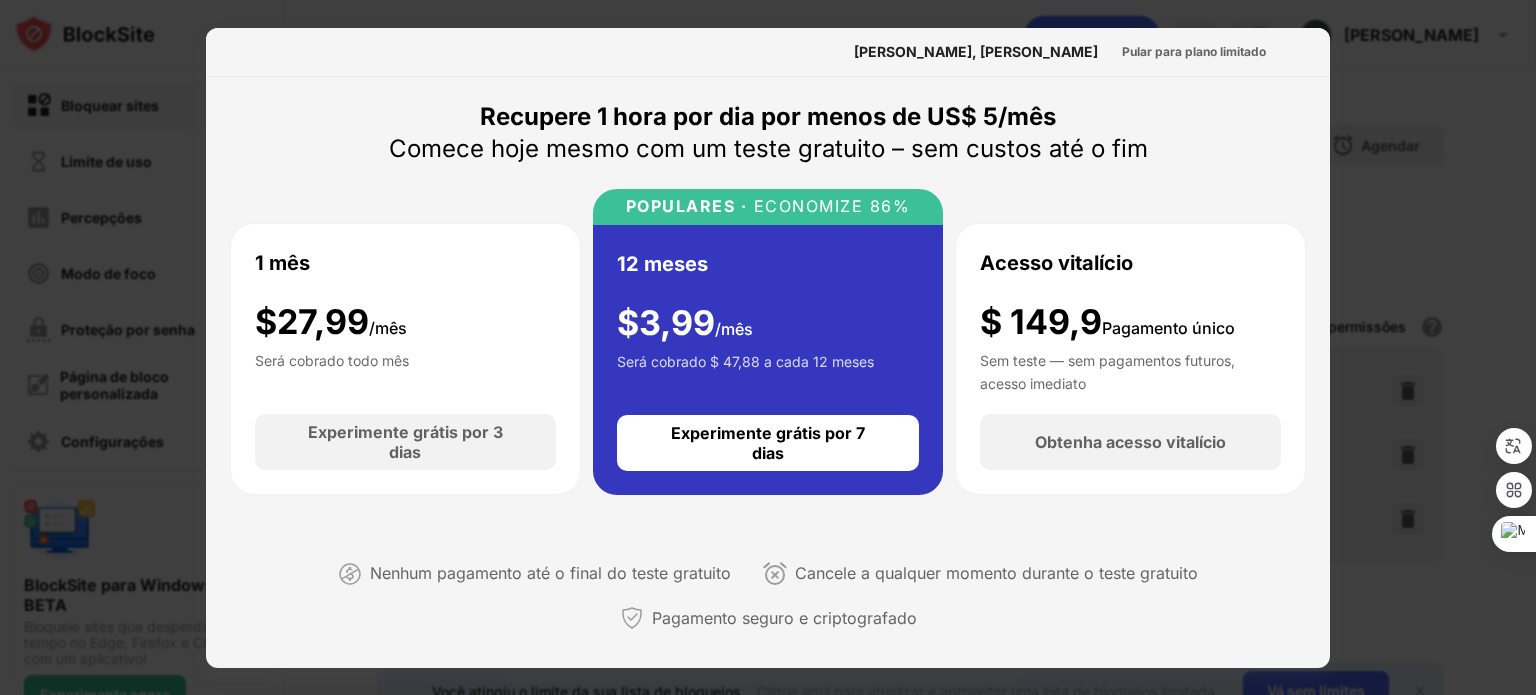 click at bounding box center (768, 347) 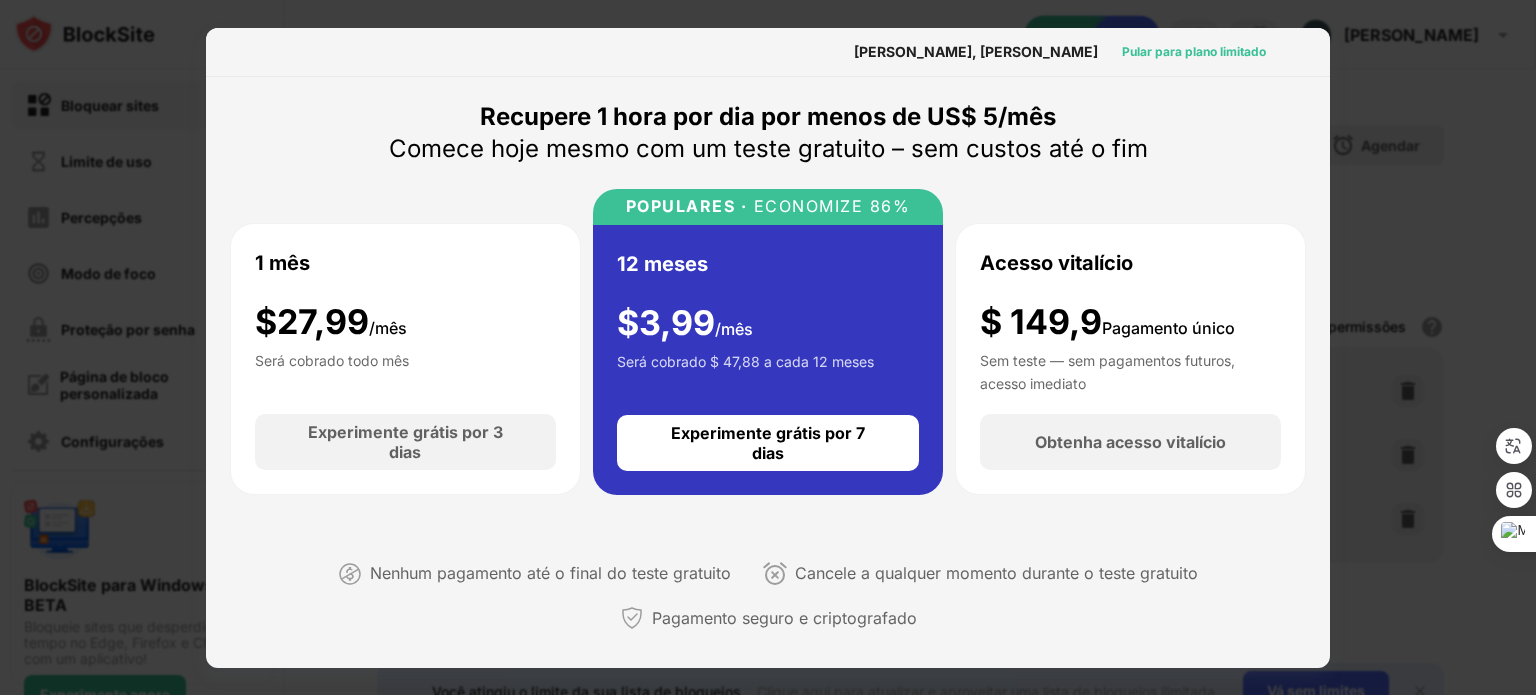 click on "Pular para plano limitado" at bounding box center (1194, 52) 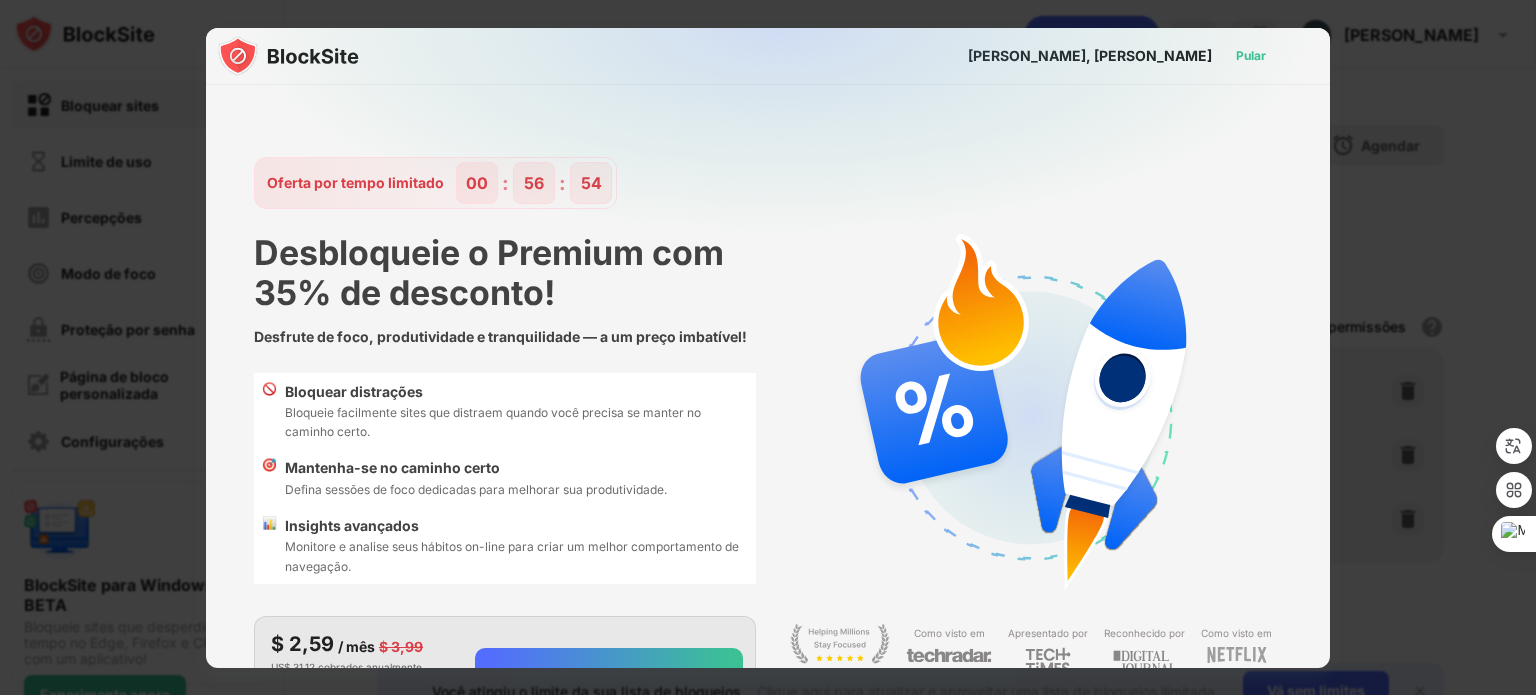 click on "Pular" at bounding box center [1251, 55] 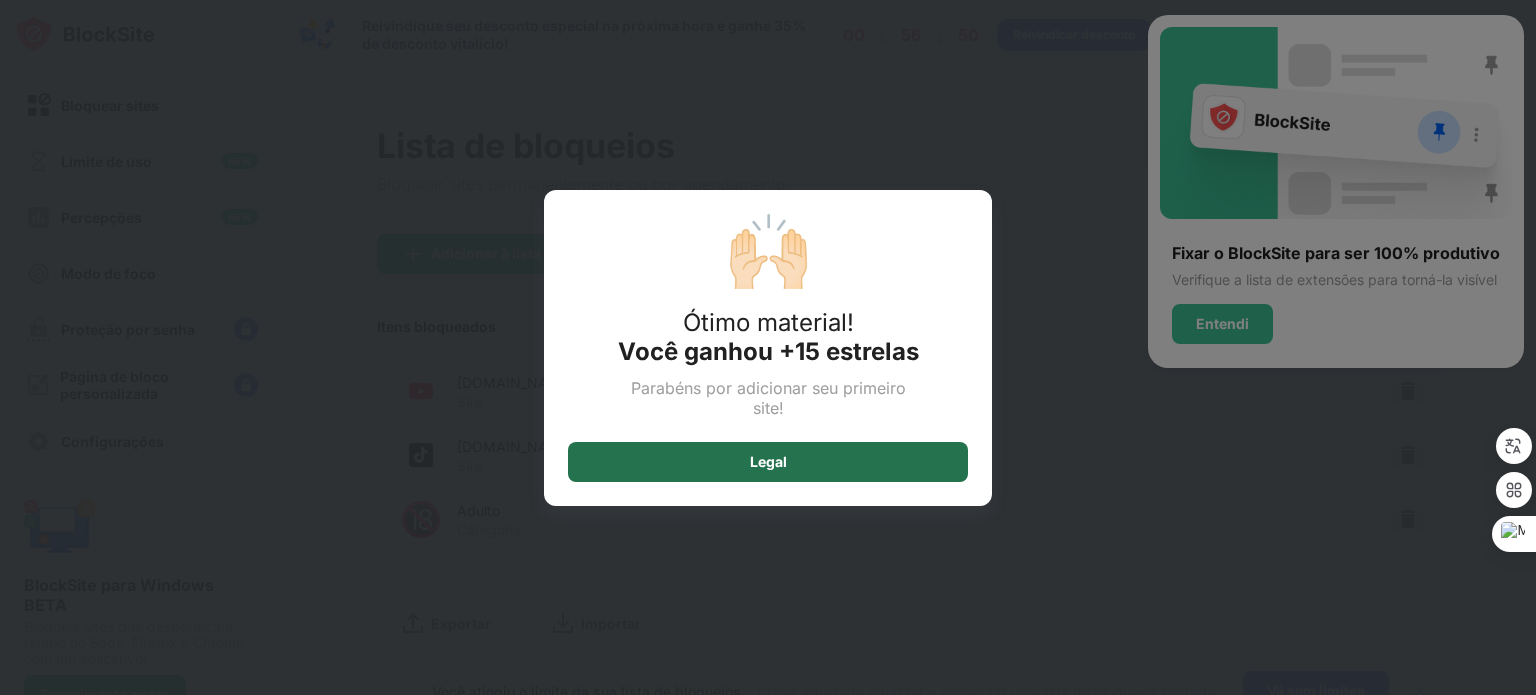 click on "Legal" at bounding box center [768, 462] 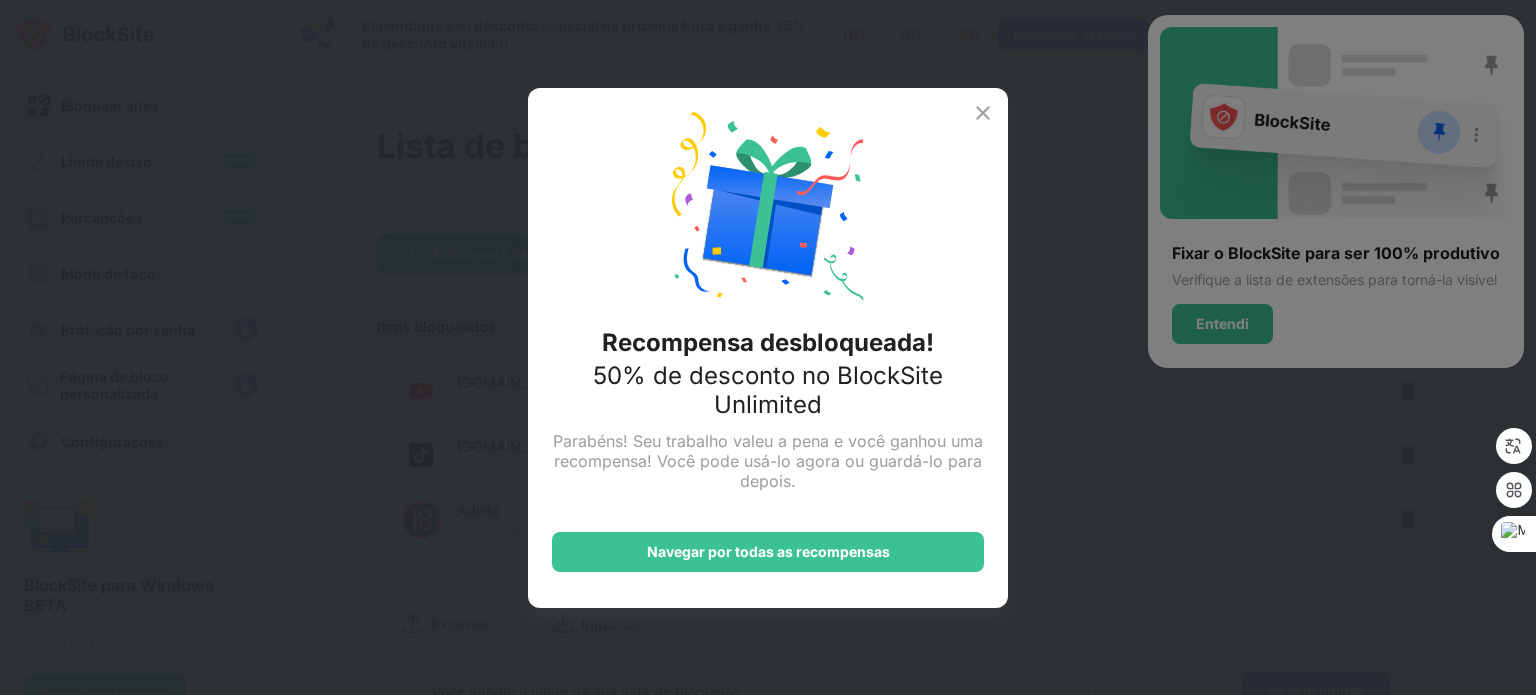 click at bounding box center [983, 113] 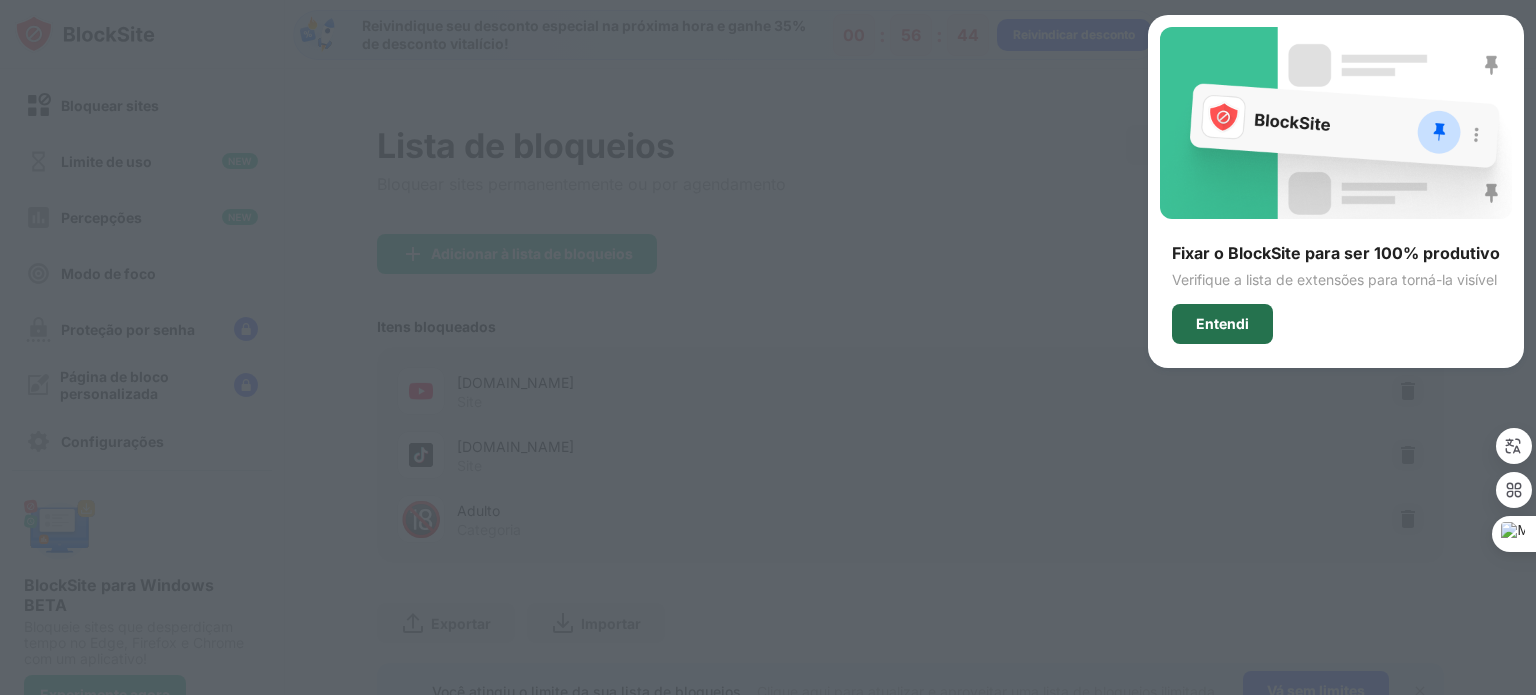 click on "Entendi" at bounding box center [1222, 323] 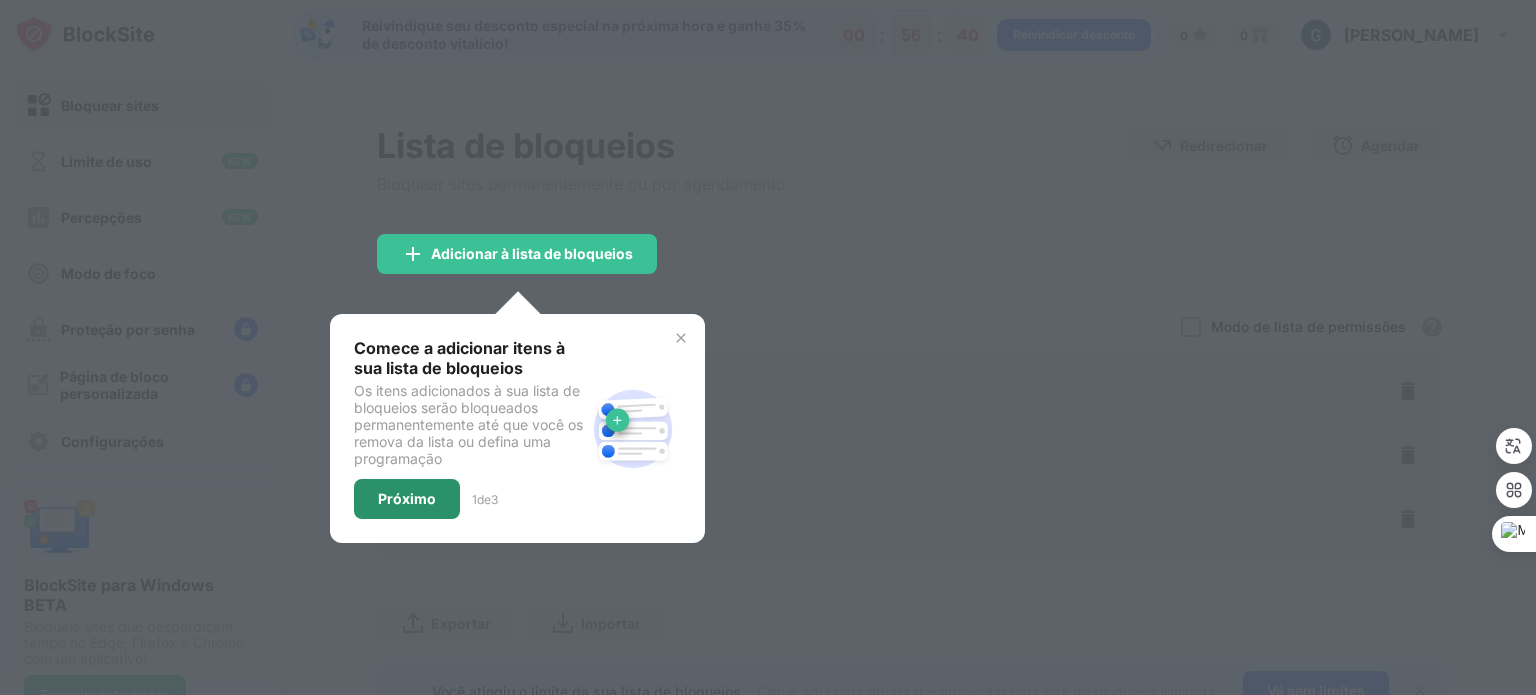 click on "Próximo" at bounding box center (407, 498) 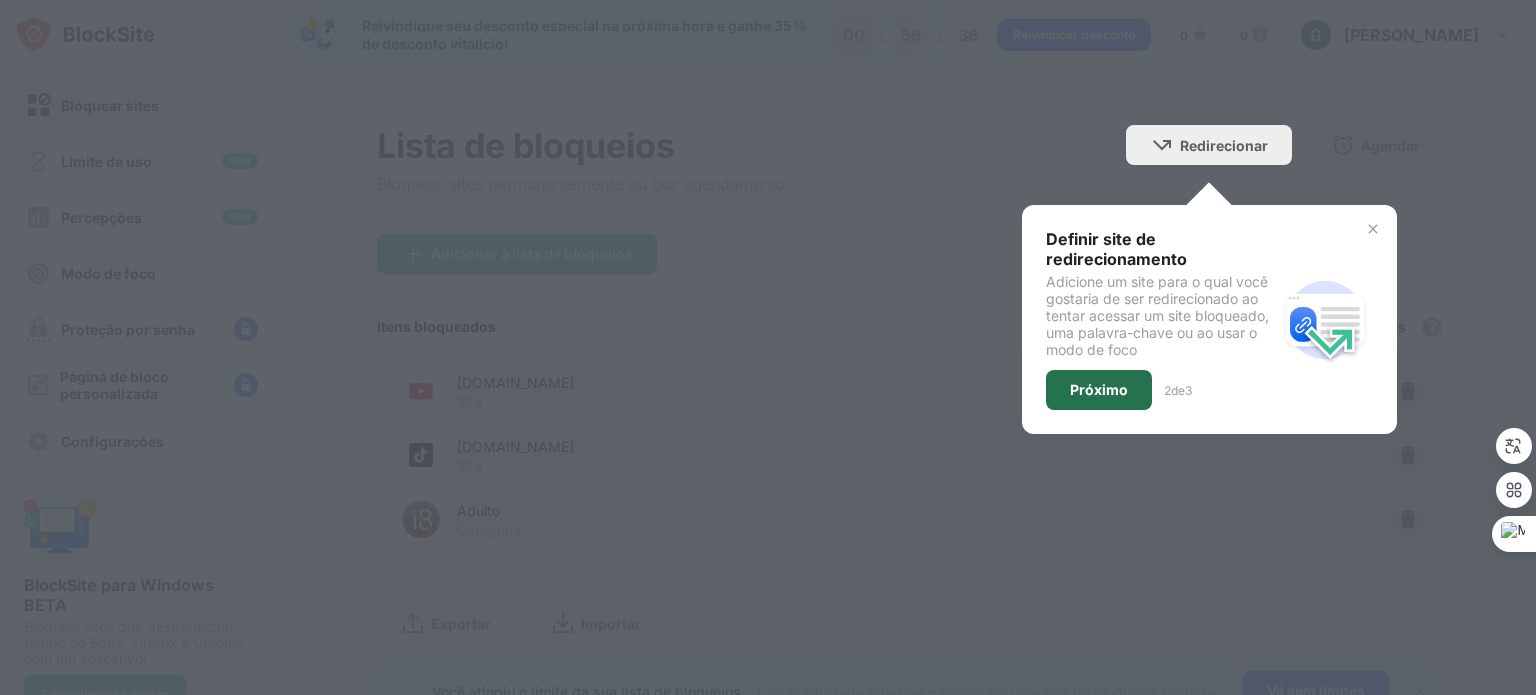 click on "Próximo" at bounding box center (1099, 390) 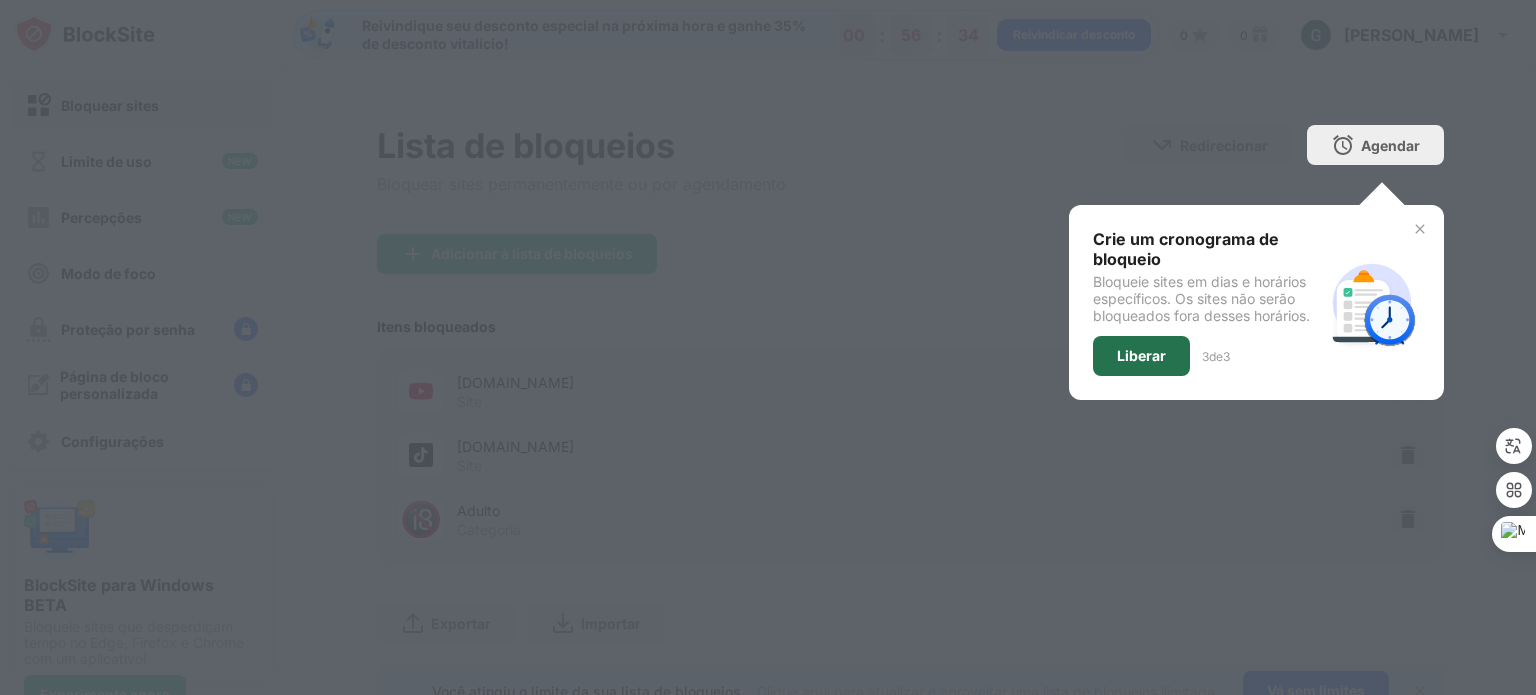 click on "Liberar" at bounding box center [1141, 356] 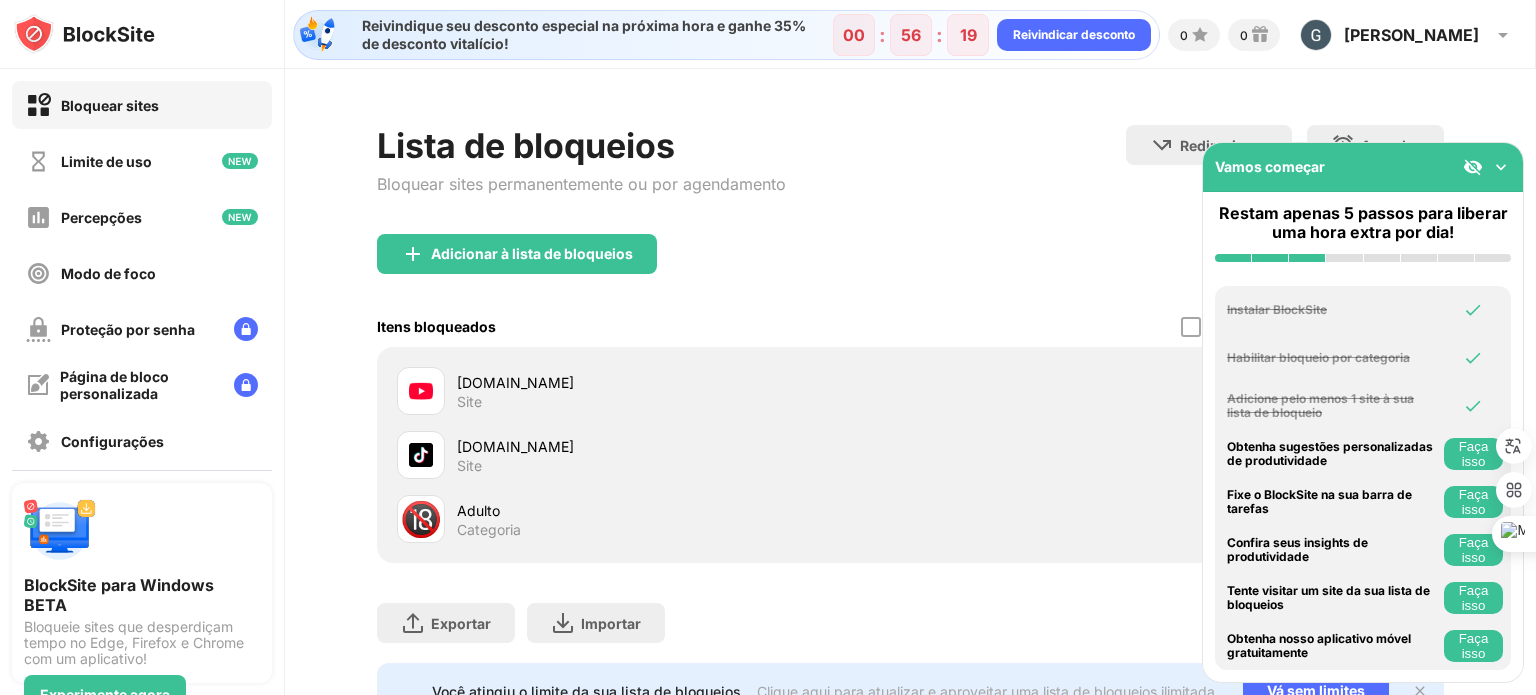 click at bounding box center (1501, 167) 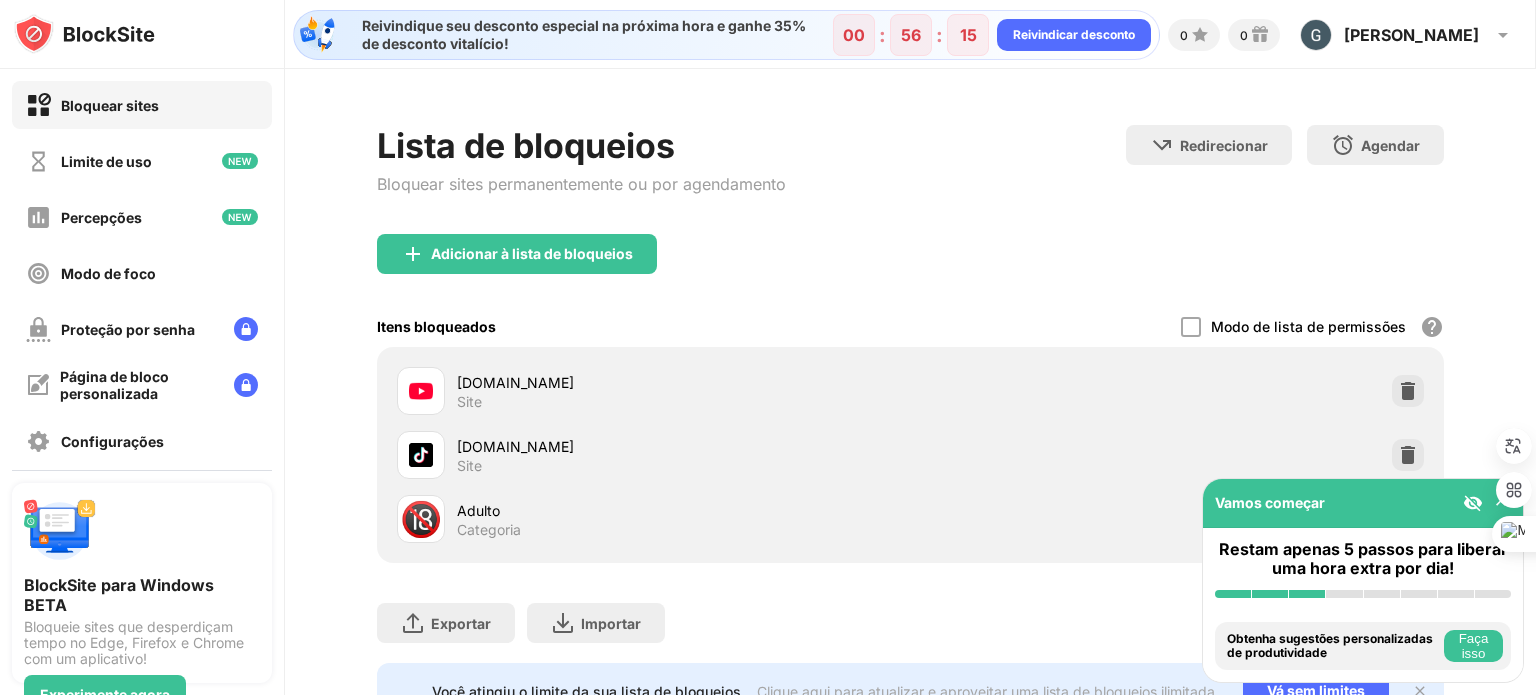 click at bounding box center (1501, 503) 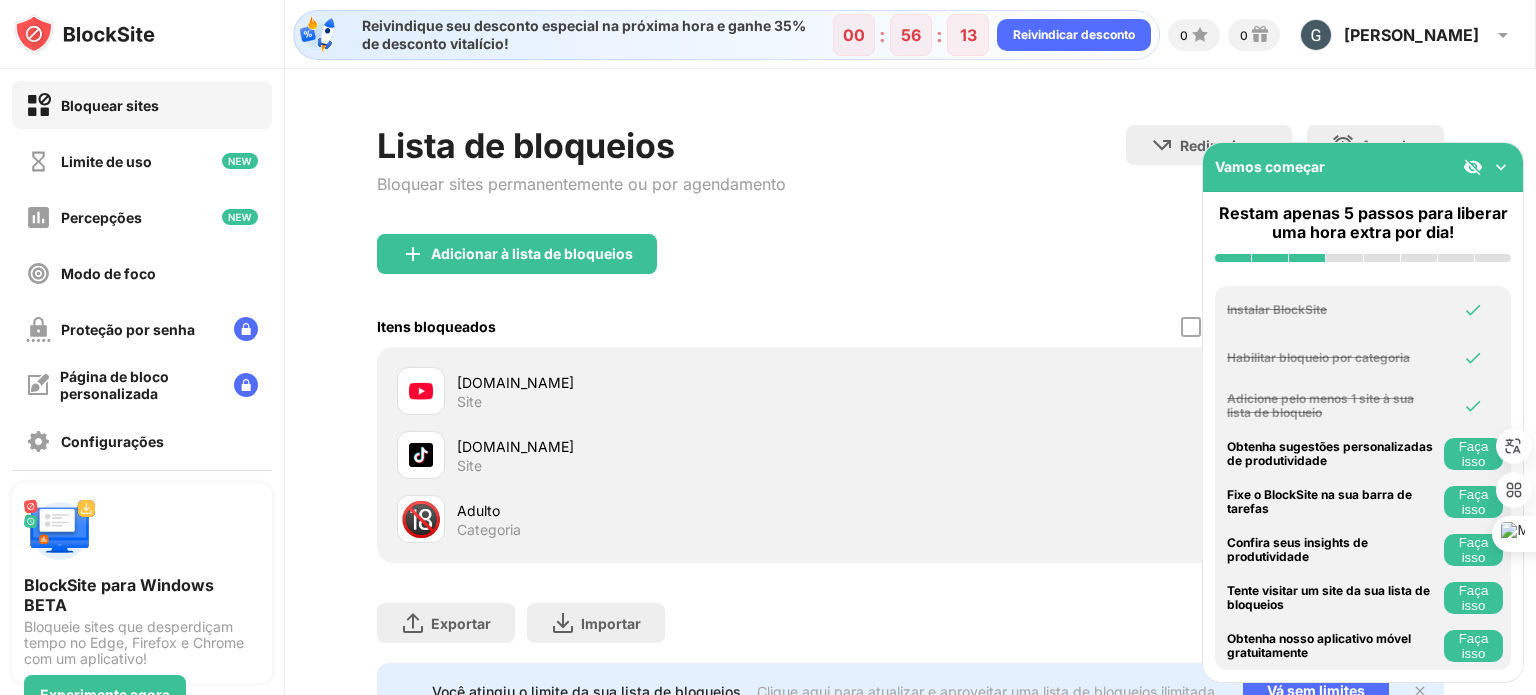 click at bounding box center (1501, 167) 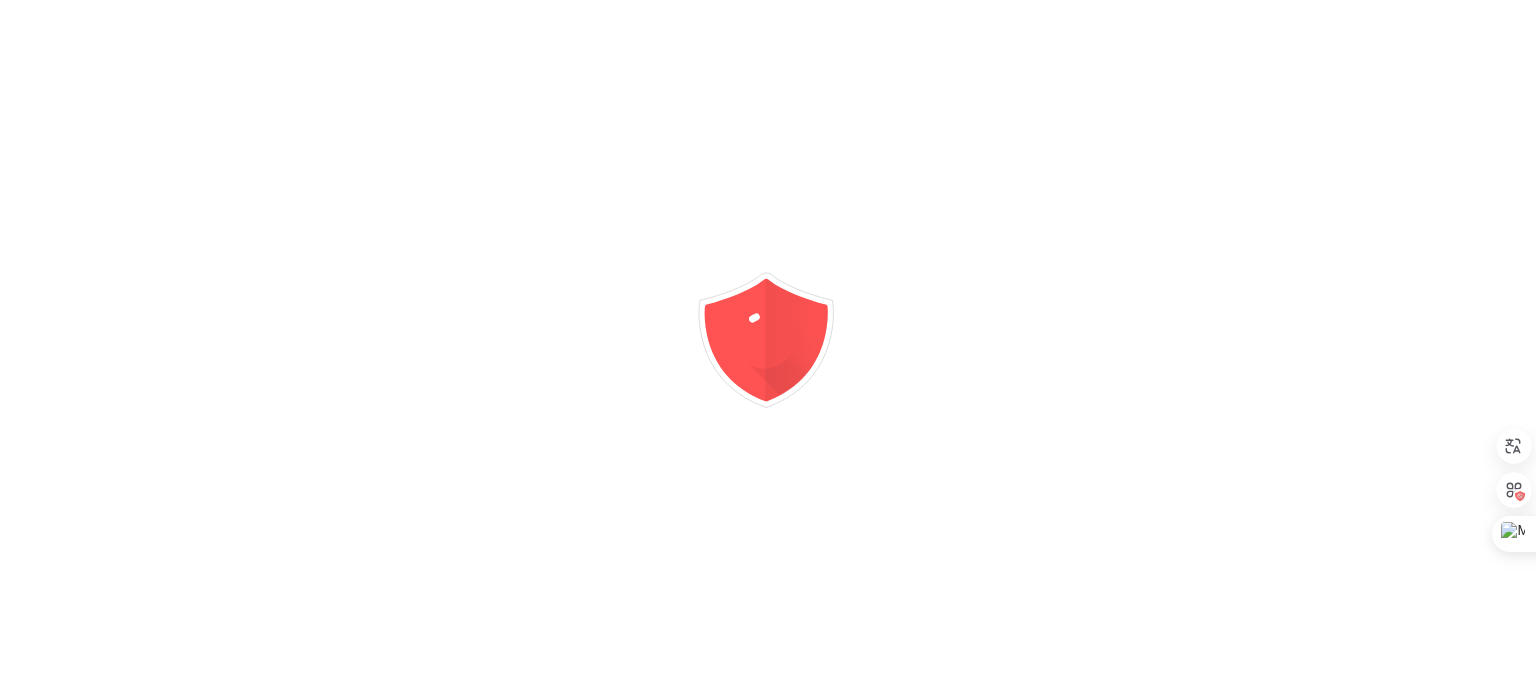 scroll, scrollTop: 0, scrollLeft: 0, axis: both 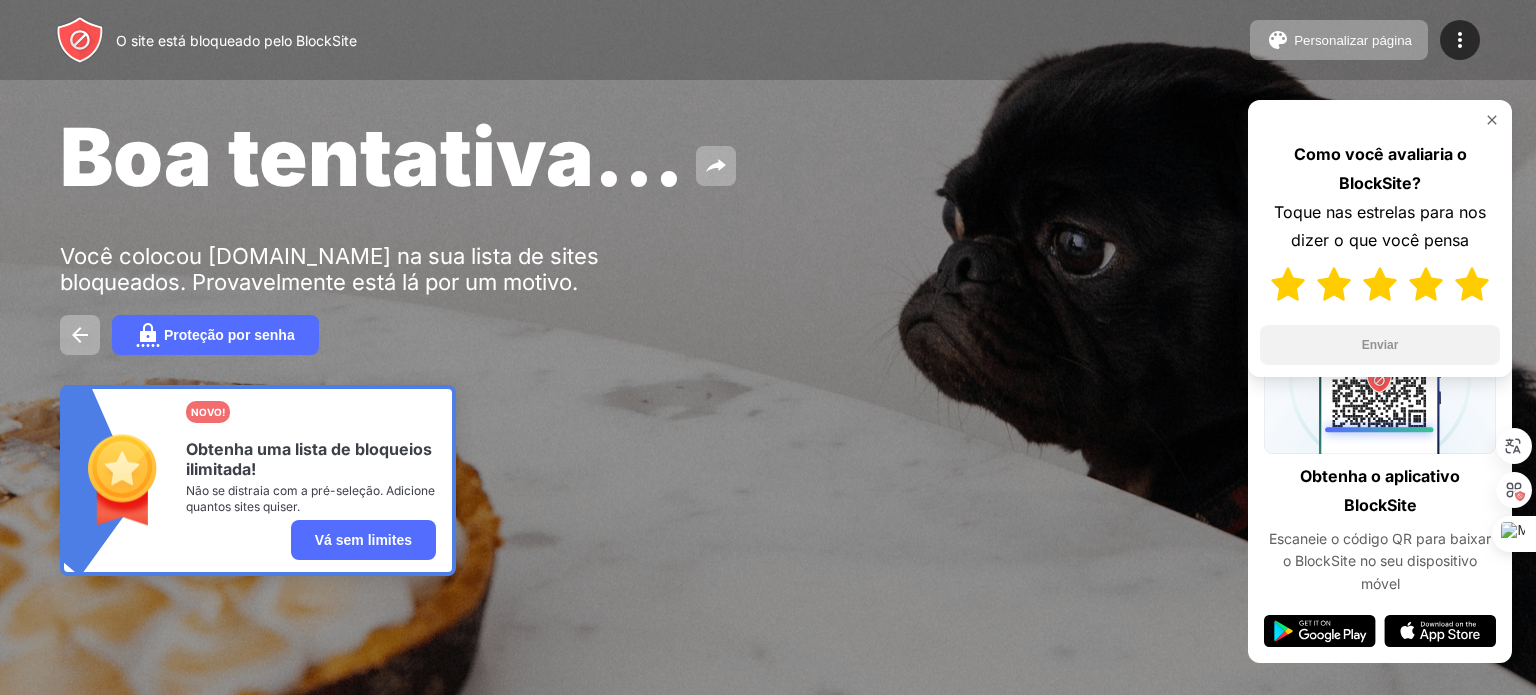 click at bounding box center [1472, 284] 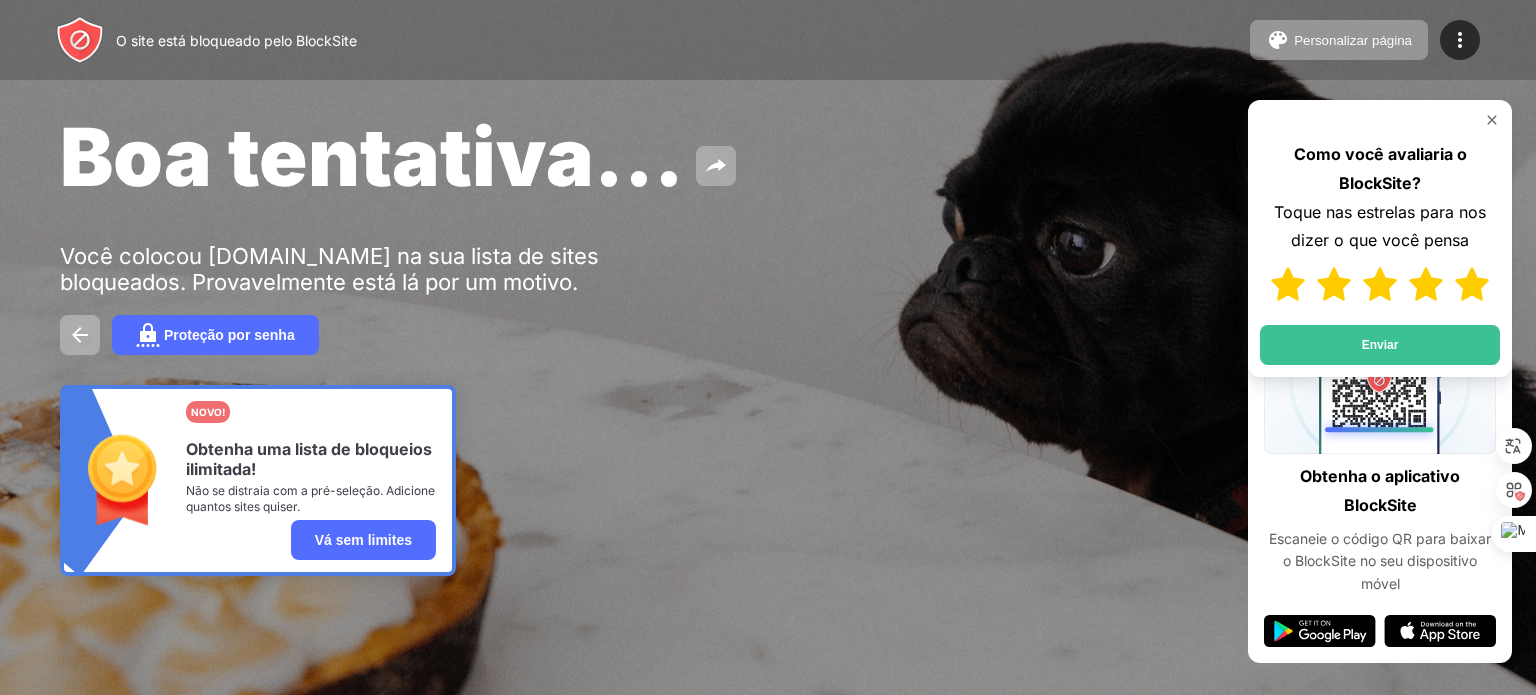 click on "Como você avaliaria o BlockSite? Toque nas estrelas para nos dizer o que você pensa Enviar" at bounding box center [1380, 238] 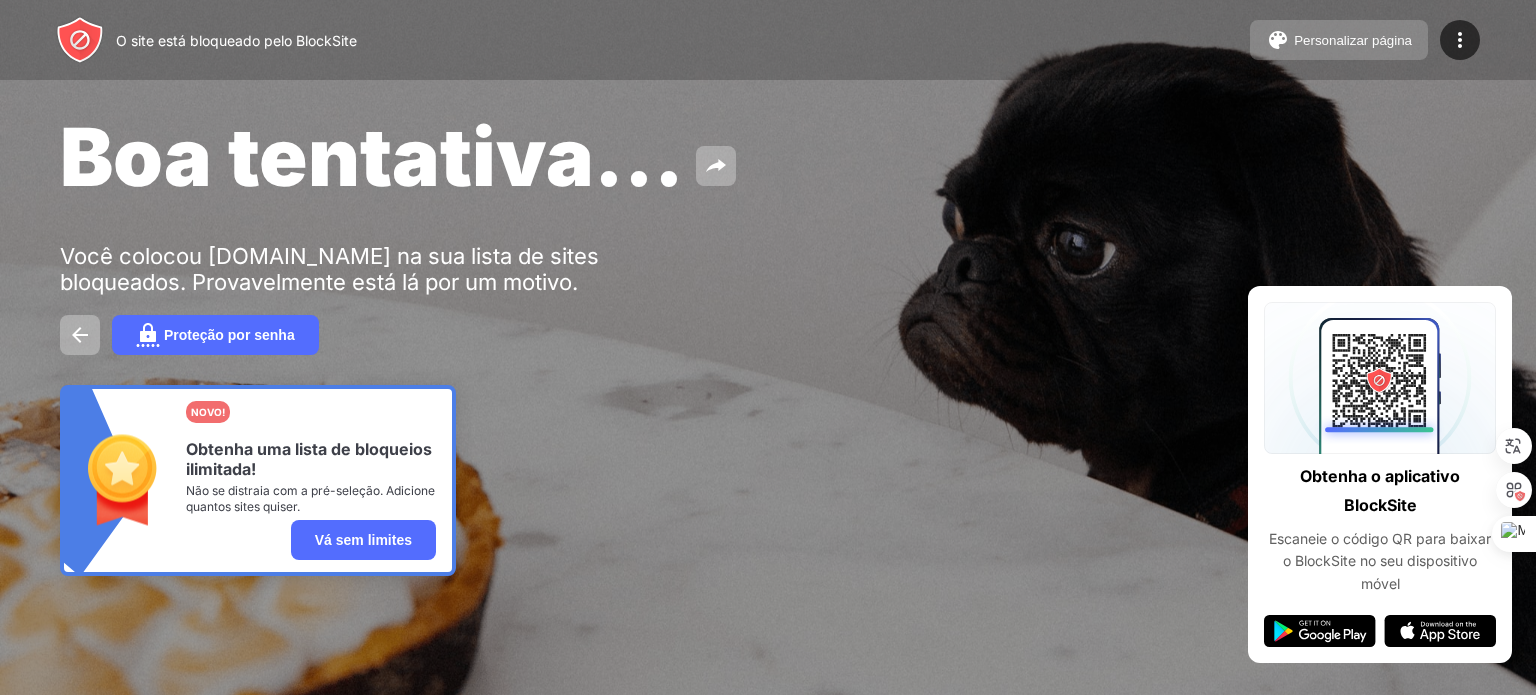 click on "Personalizar página" at bounding box center [1353, 40] 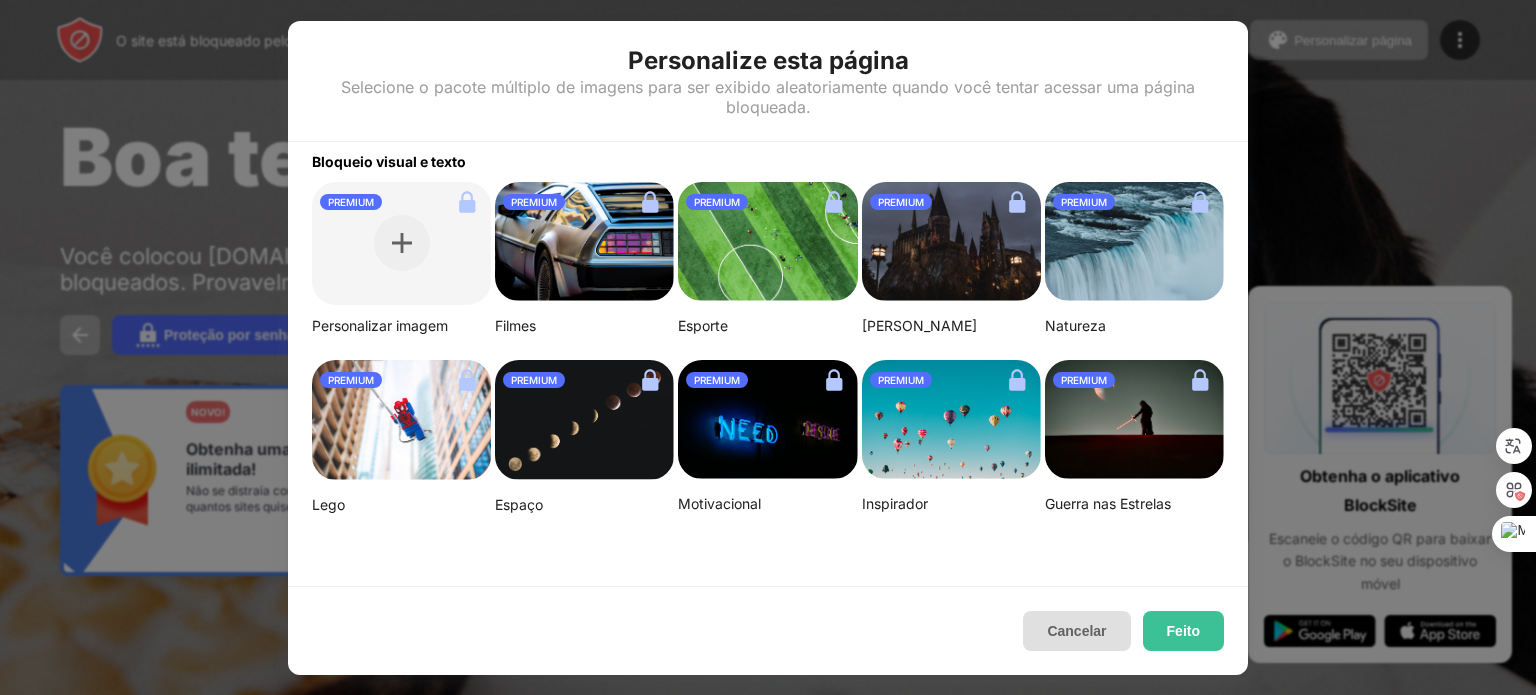 click on "Cancelar" at bounding box center (1076, 631) 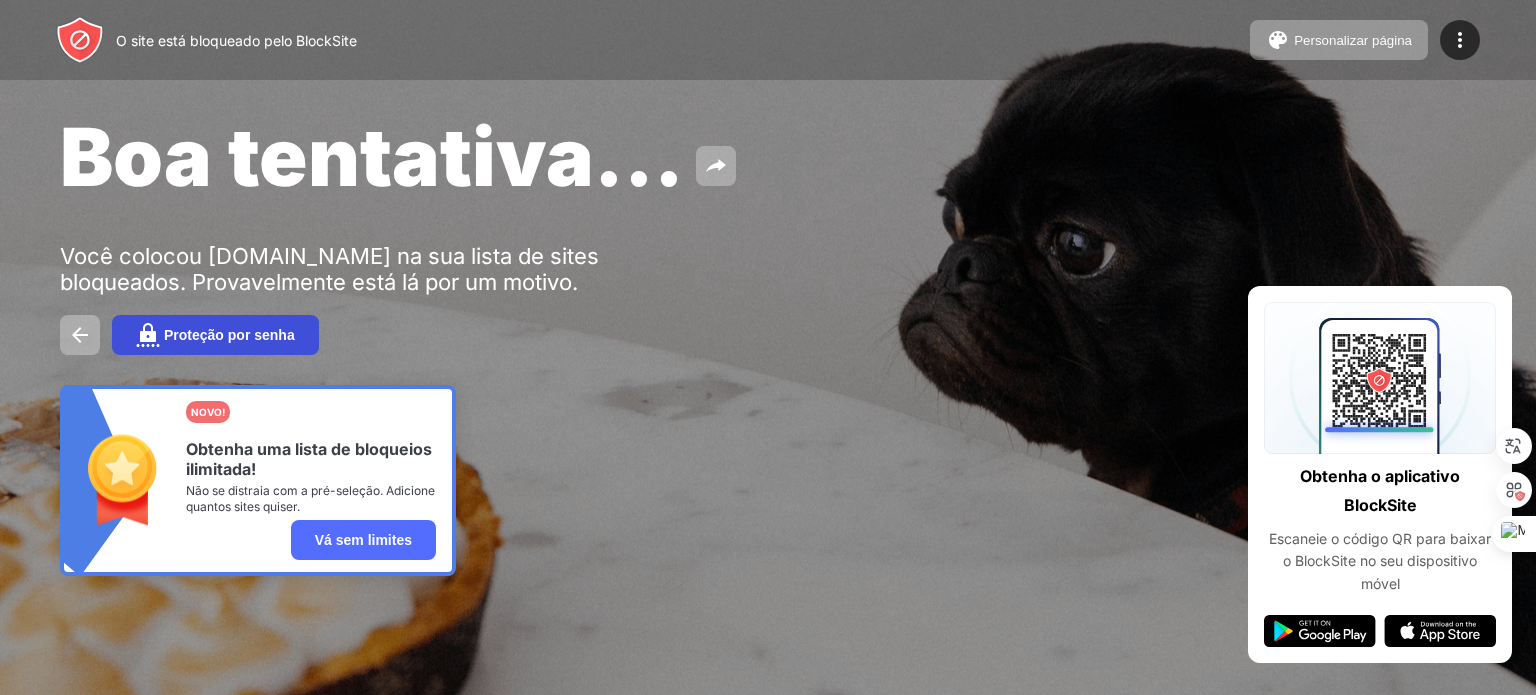 click on "Proteção por senha" at bounding box center [229, 335] 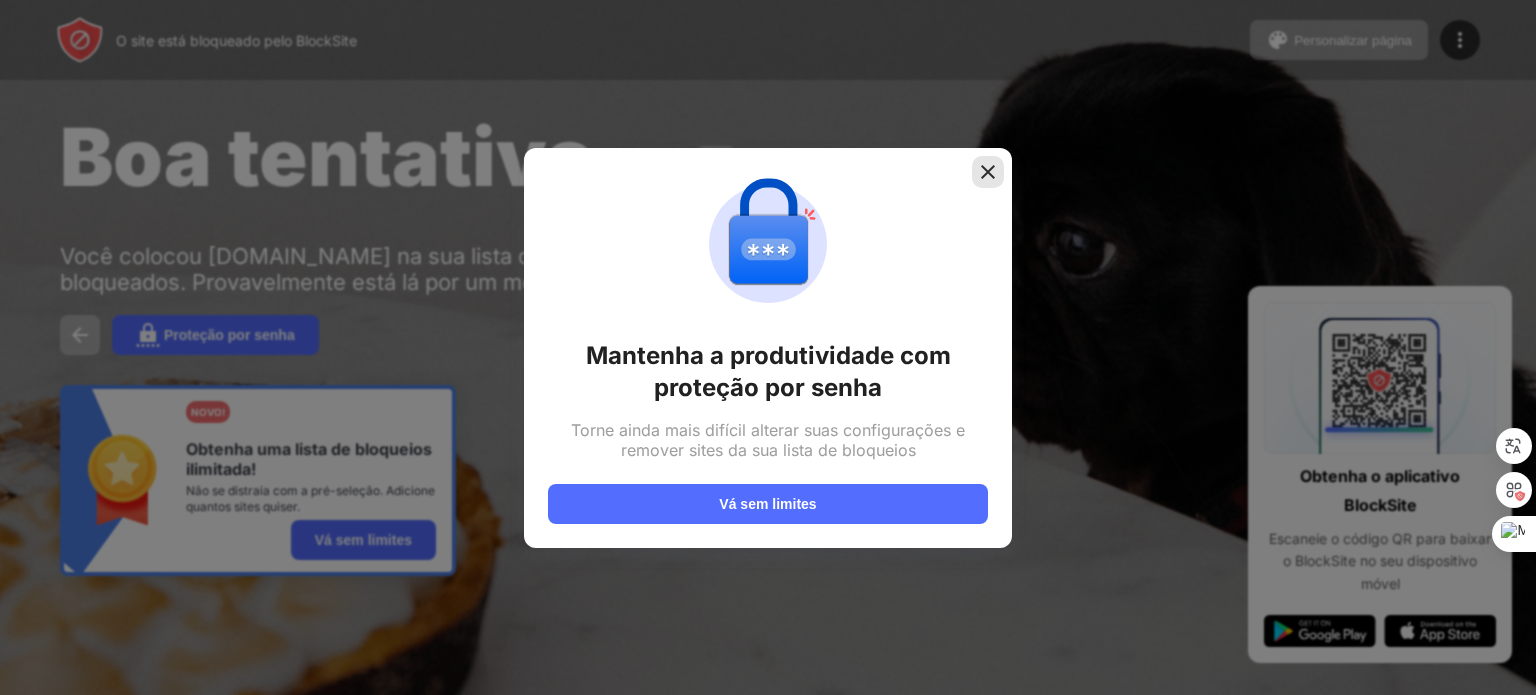 click at bounding box center [988, 172] 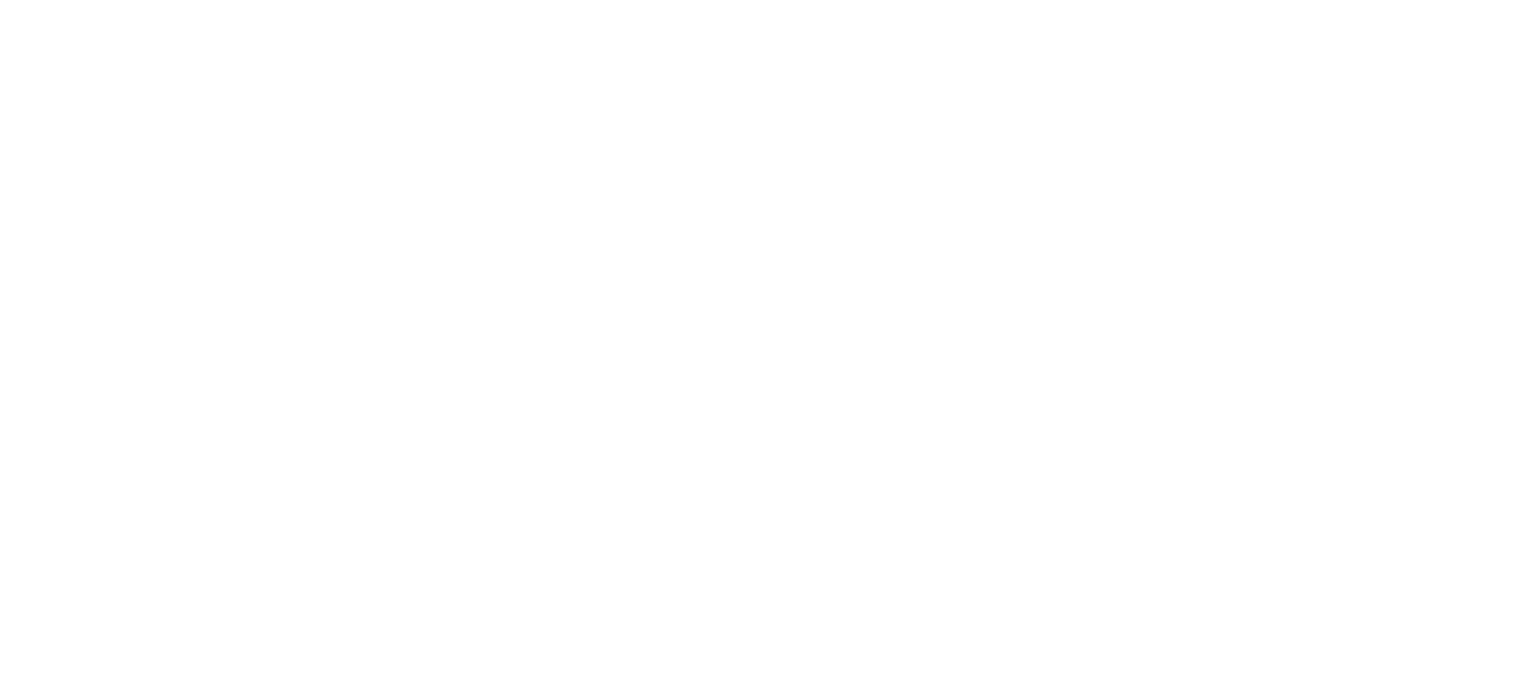 scroll, scrollTop: 0, scrollLeft: 0, axis: both 